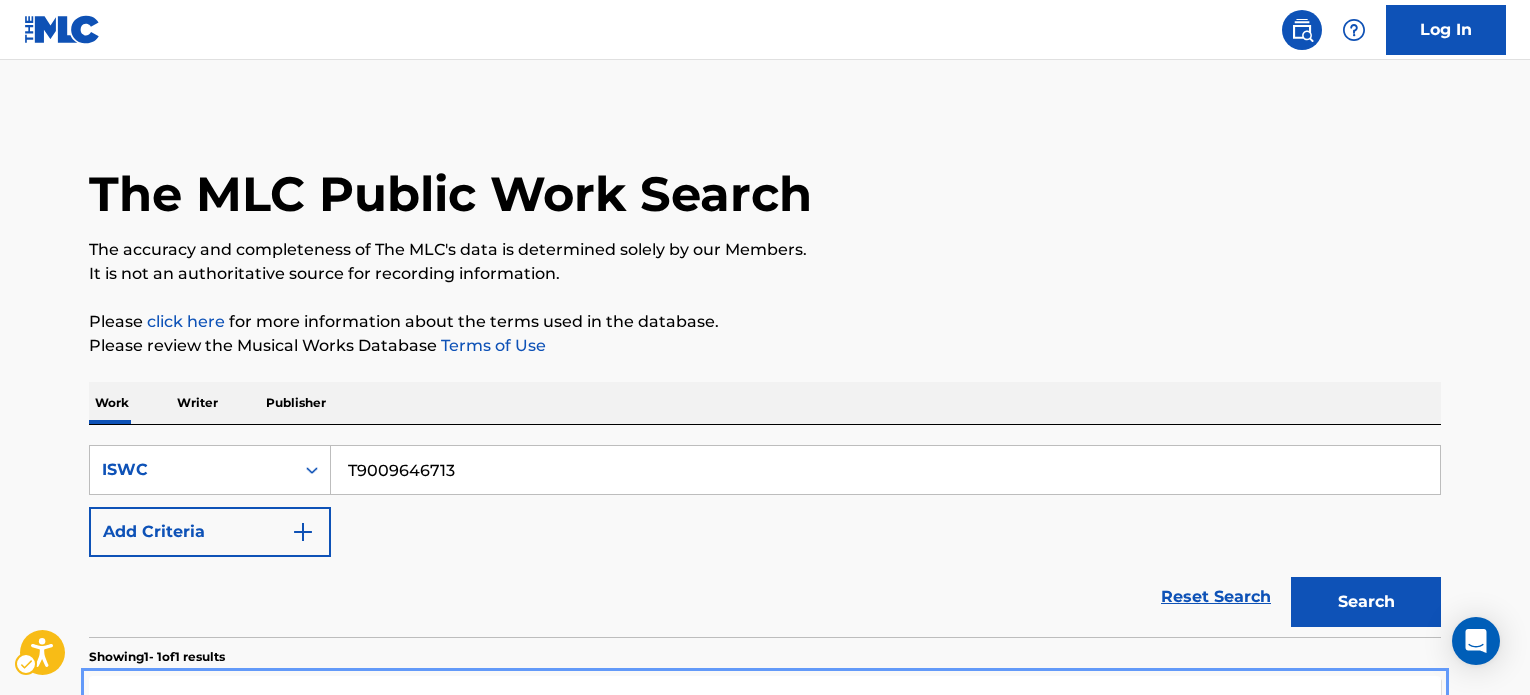 scroll, scrollTop: 130, scrollLeft: 0, axis: vertical 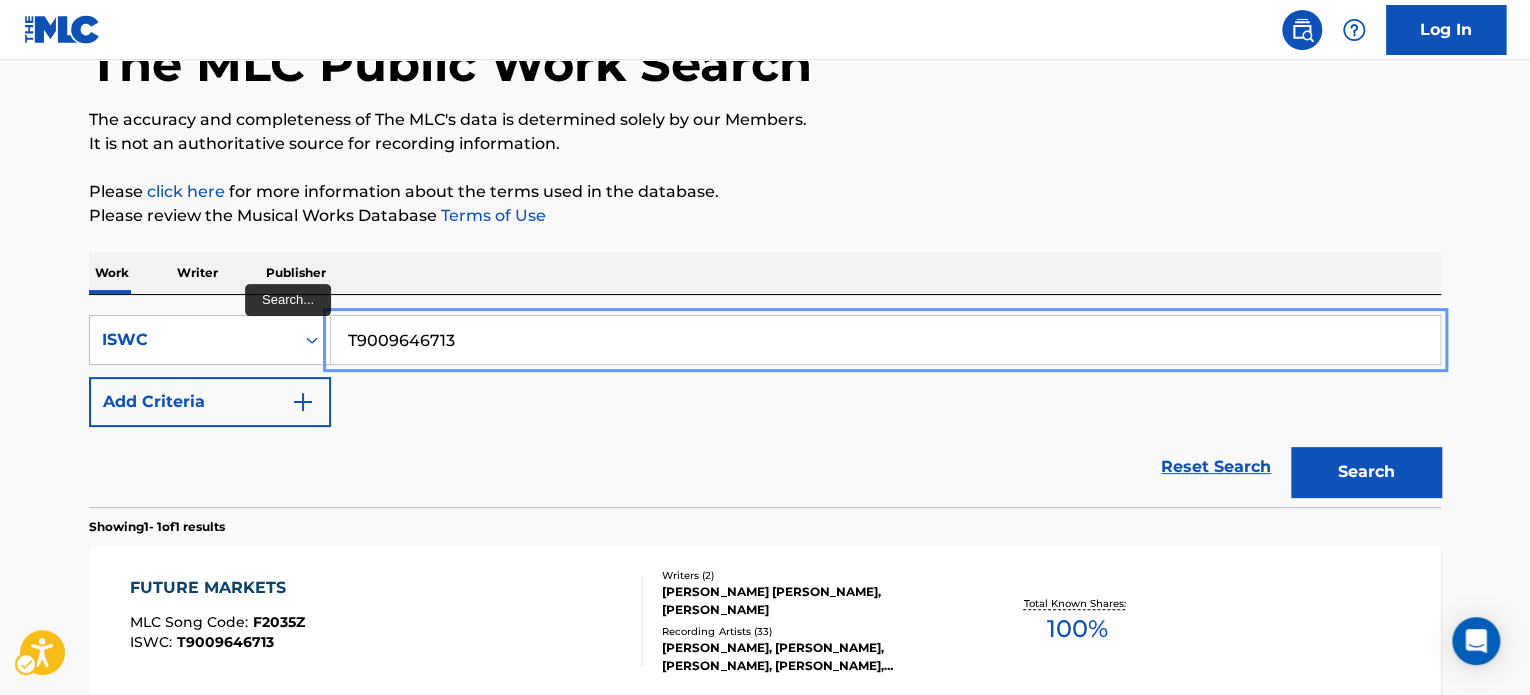 drag, startPoint x: 481, startPoint y: 331, endPoint x: 0, endPoint y: 326, distance: 481.026 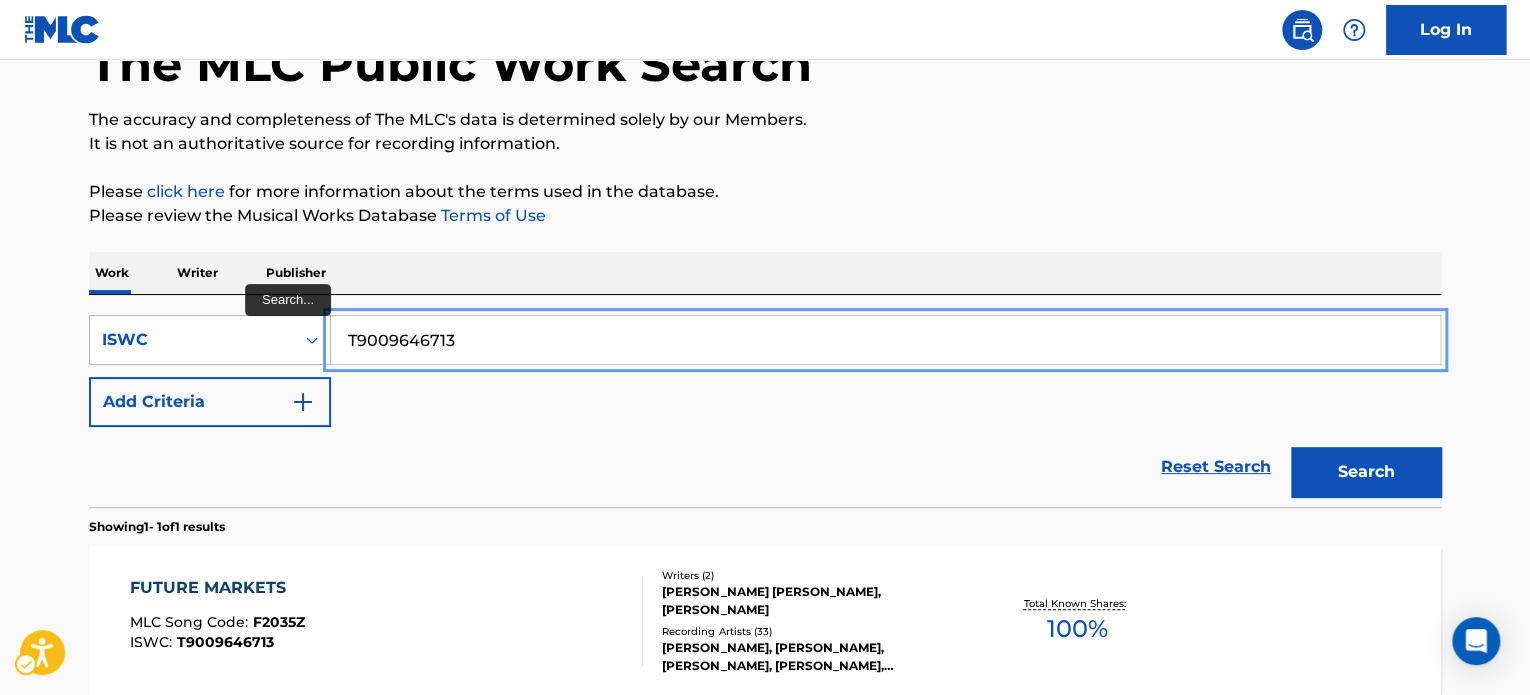 paste on "Ore wa, kimi no tame ni koso shini ni iku" 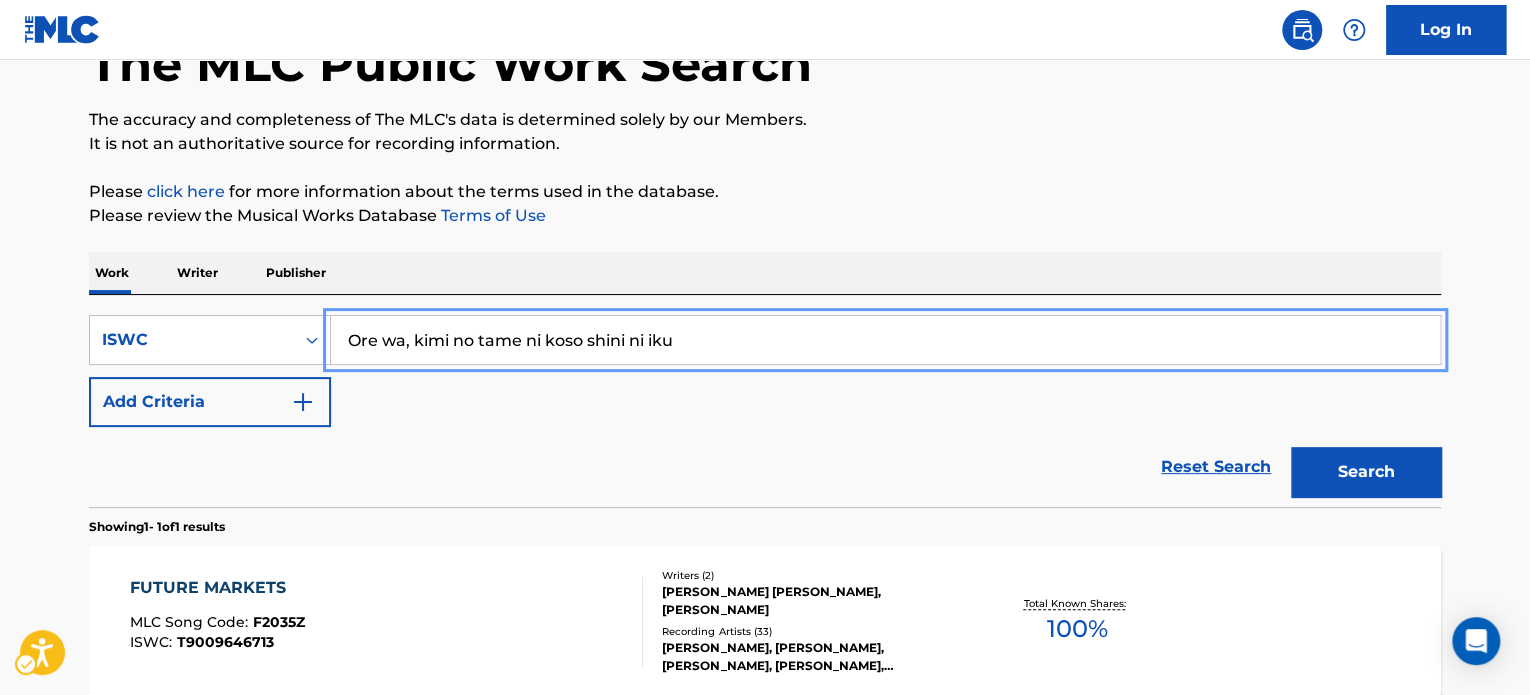 click on "Search" at bounding box center (1361, 467) 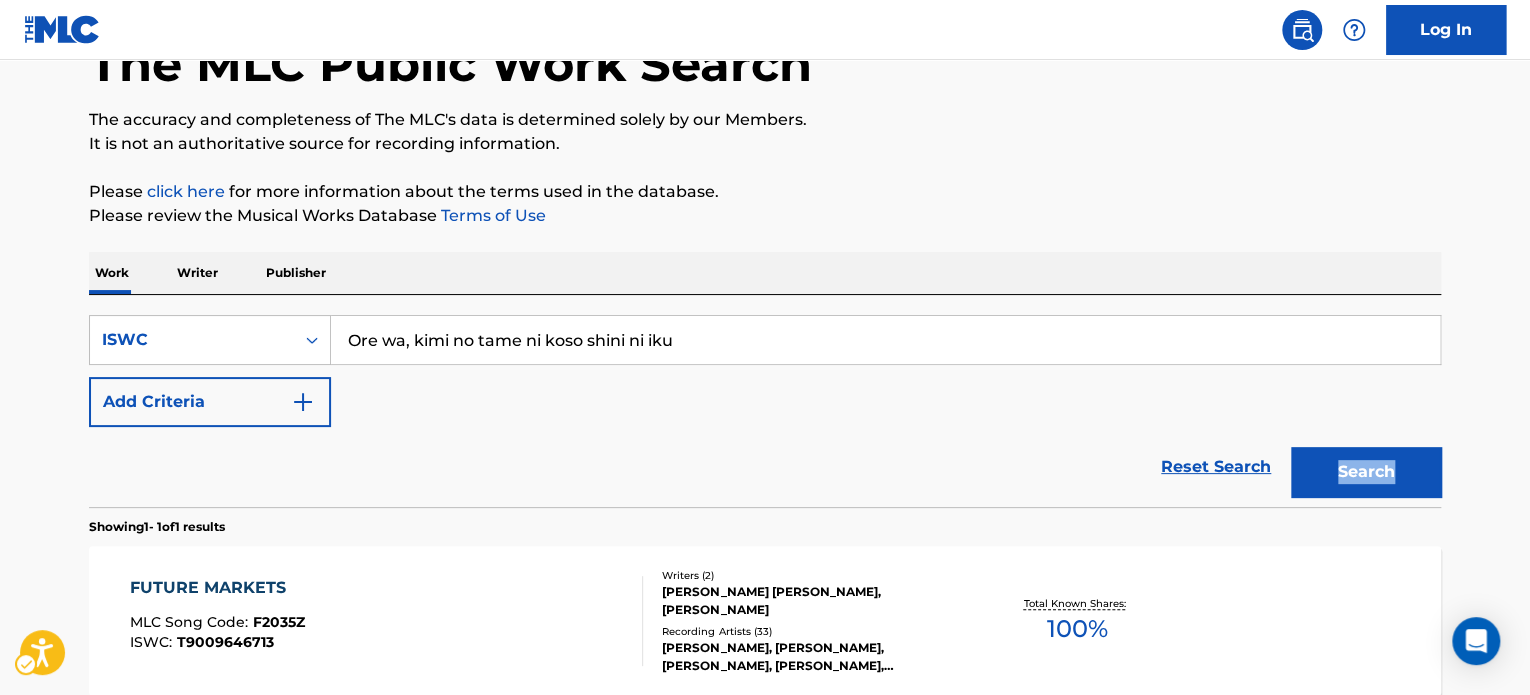 click on "Search" at bounding box center (1361, 467) 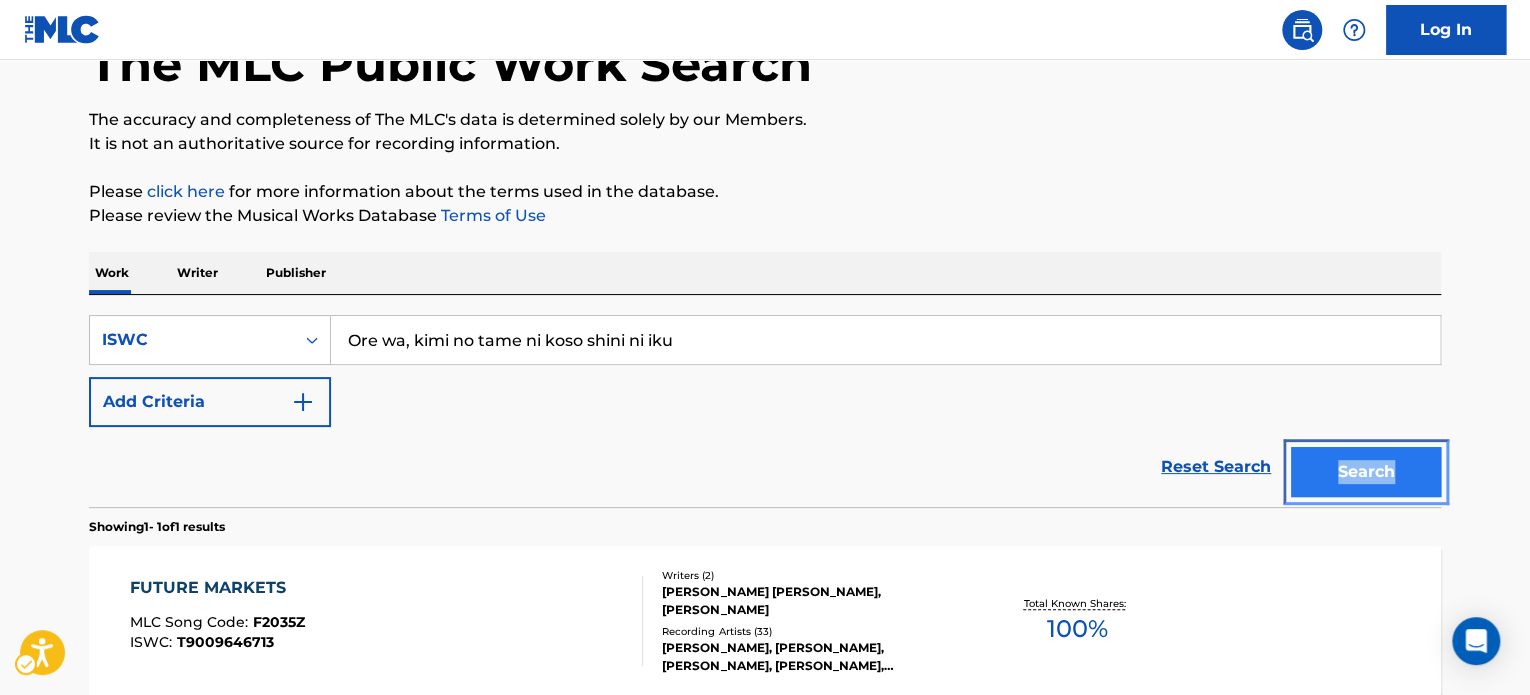 click on "Search" at bounding box center [1366, 472] 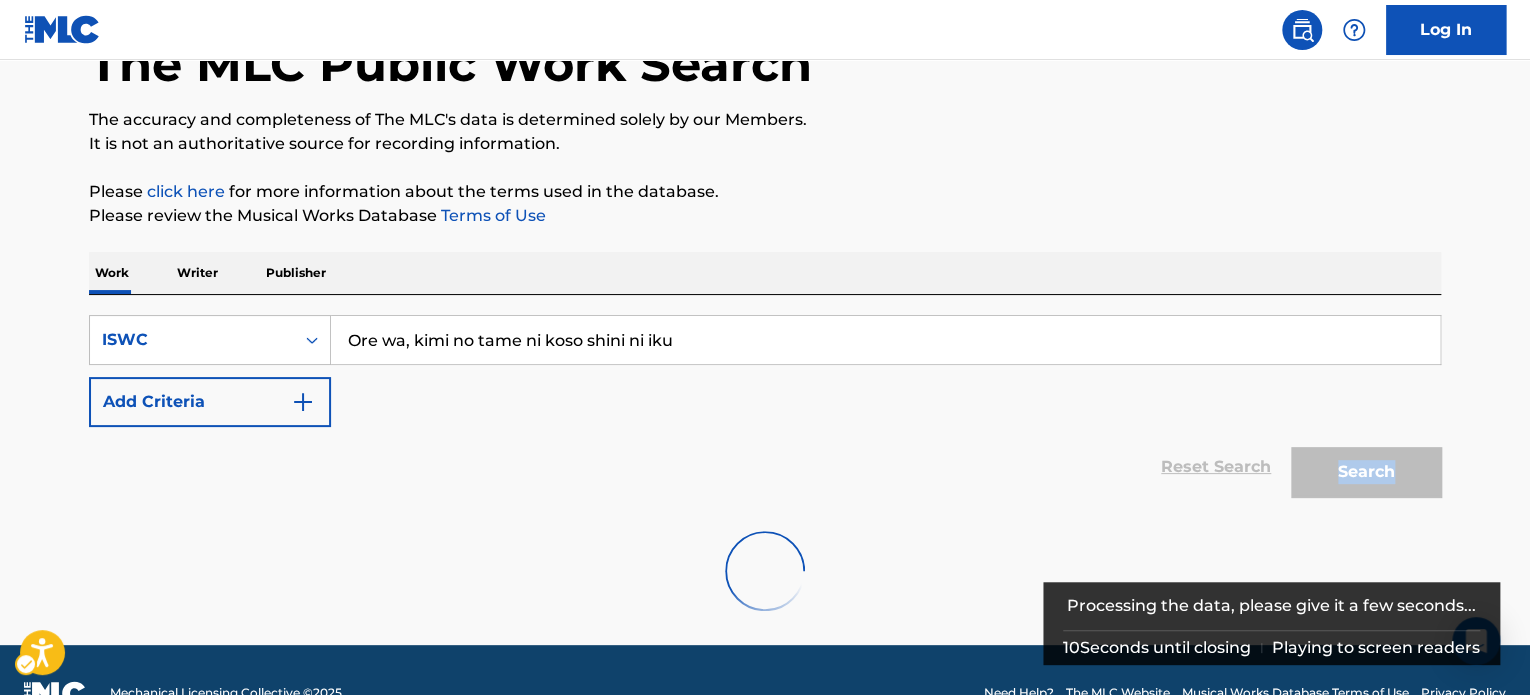 scroll, scrollTop: 110, scrollLeft: 0, axis: vertical 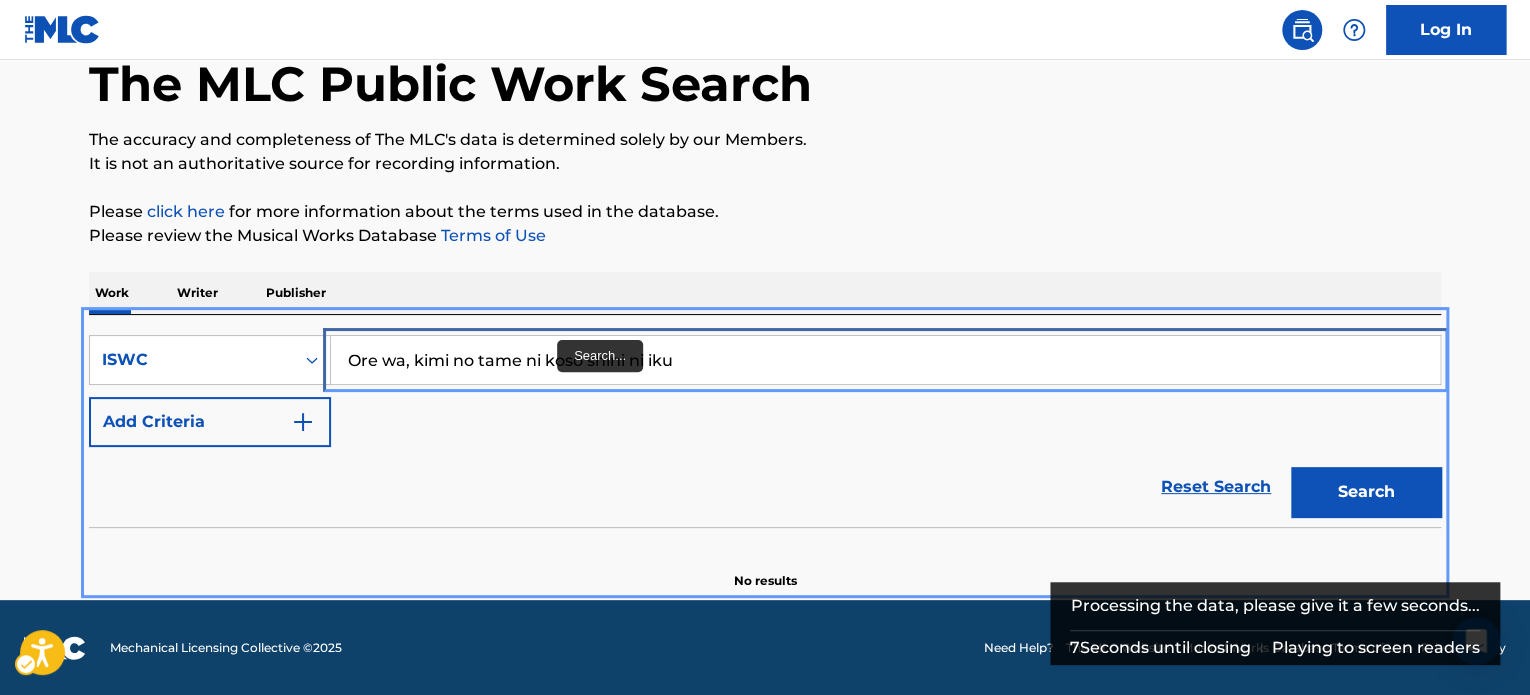 click on "Ore wa, kimi no tame ni koso shini ni iku" at bounding box center [885, 360] 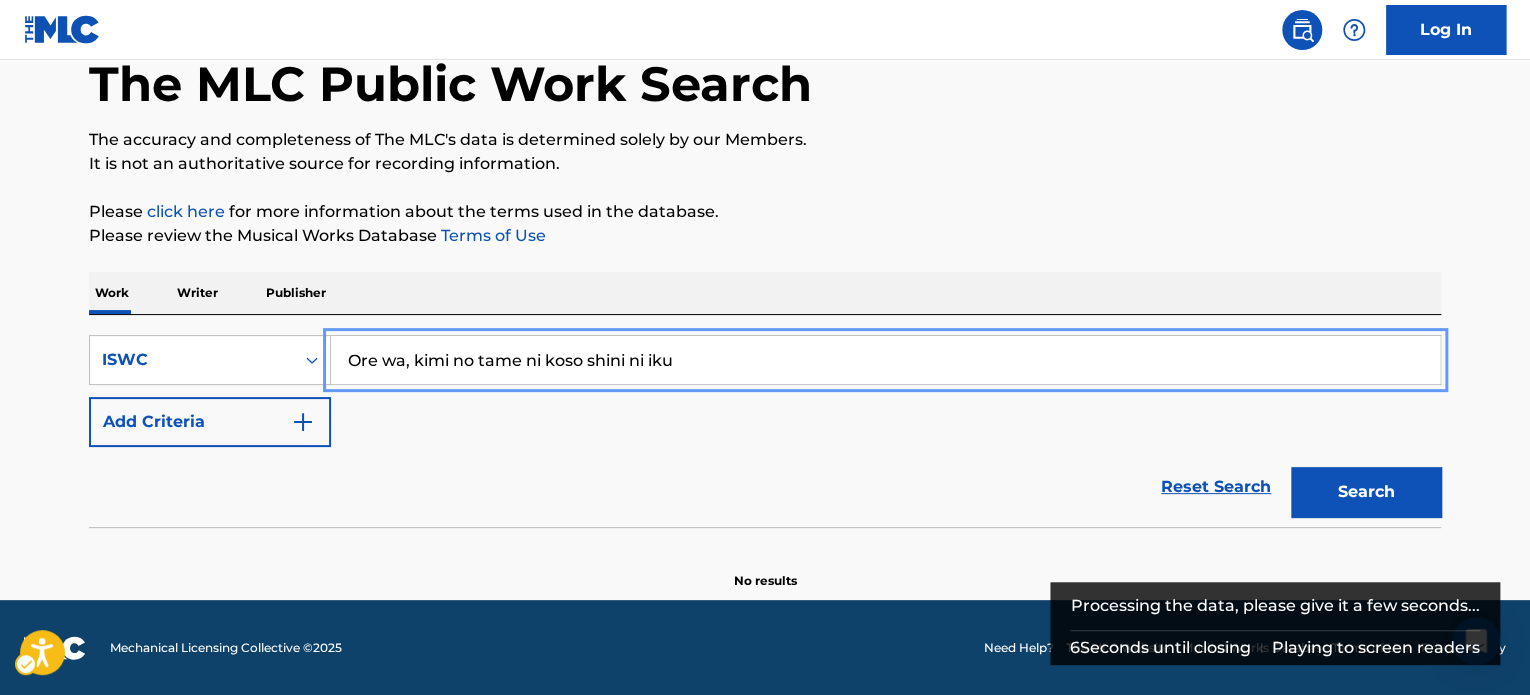 paste on "For Those We Love" 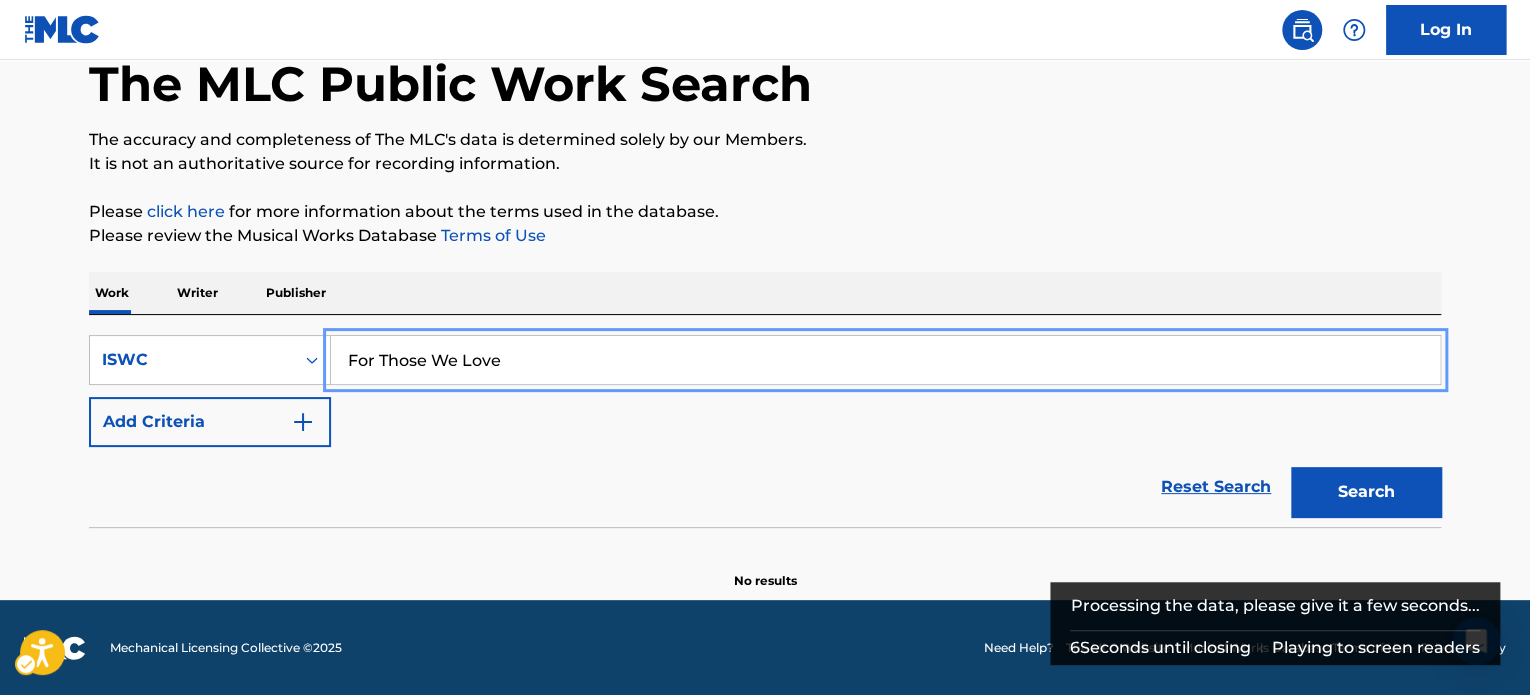 type on "For Those We Love" 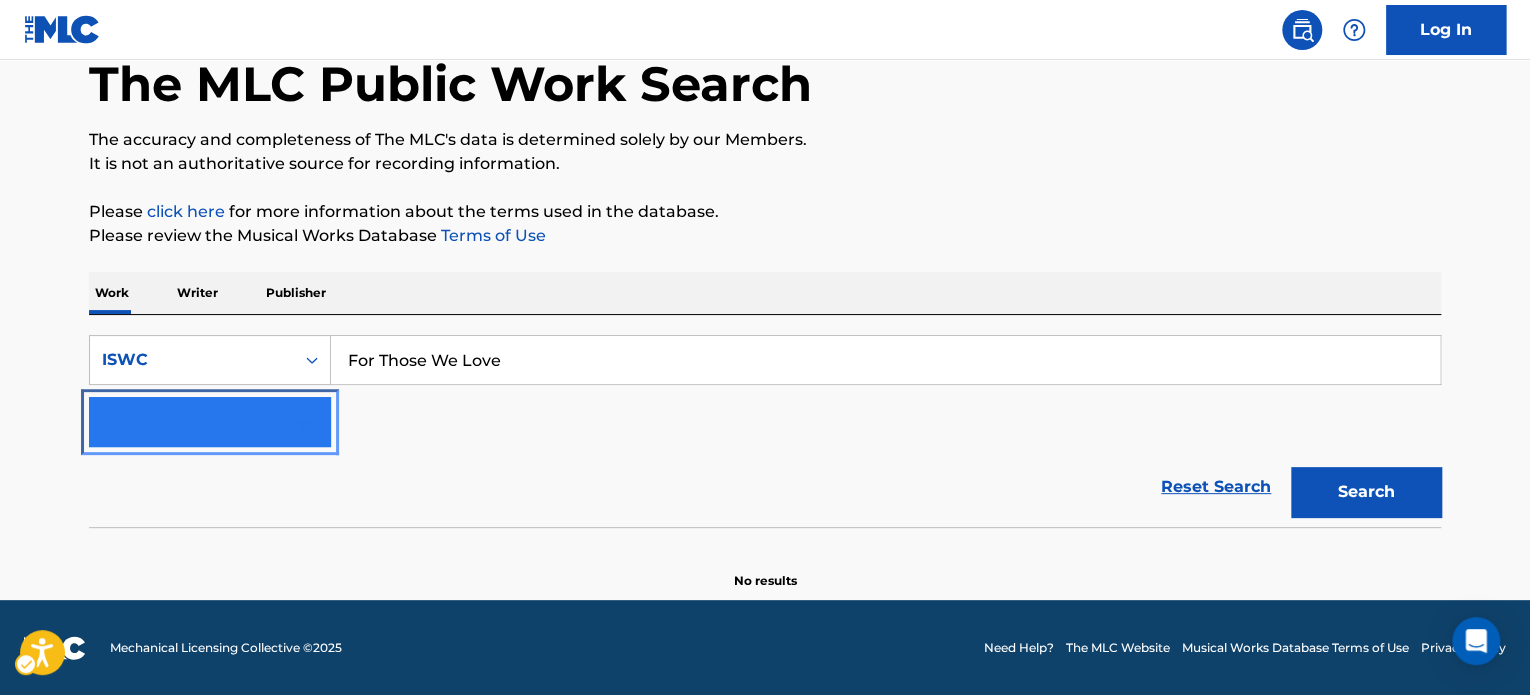 click on "Add Criteria" at bounding box center (210, 422) 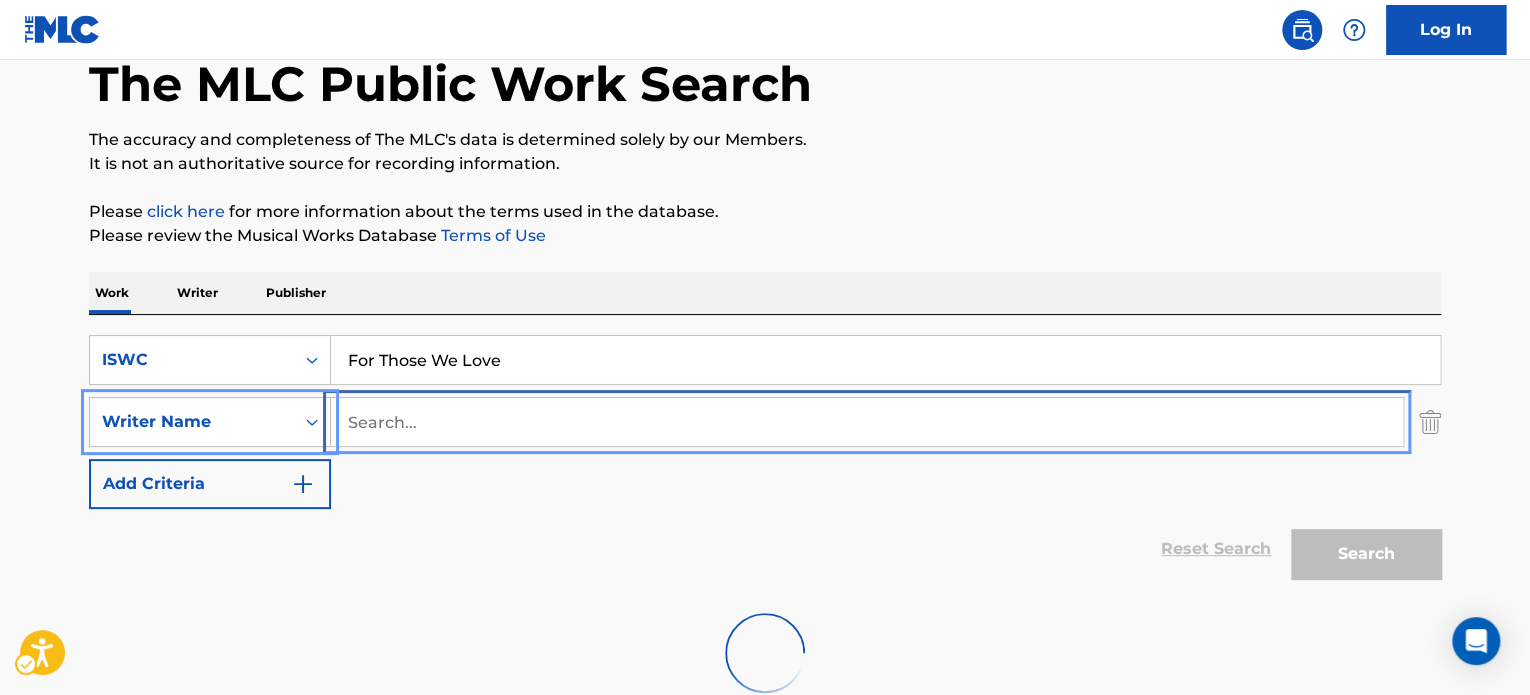 click at bounding box center [867, 422] 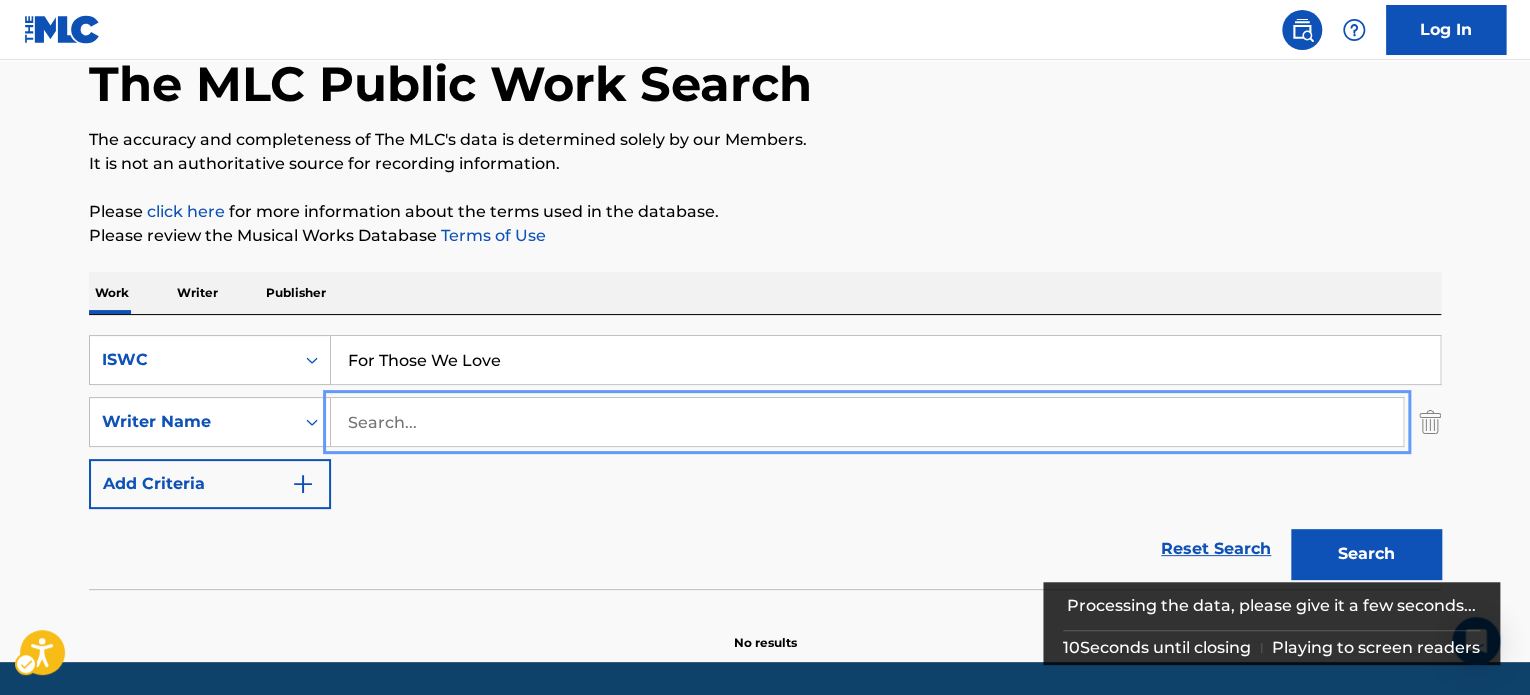 paste on "Satô" 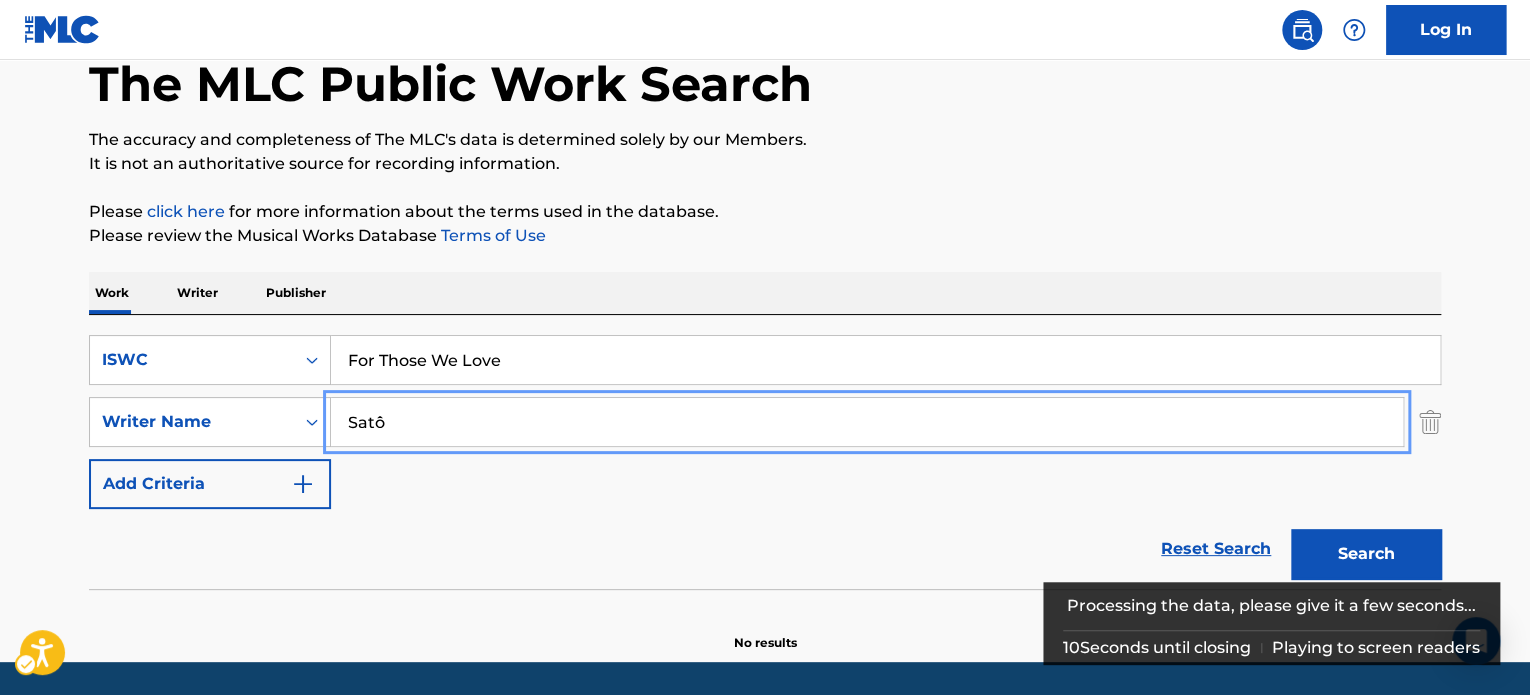 type on "Satô" 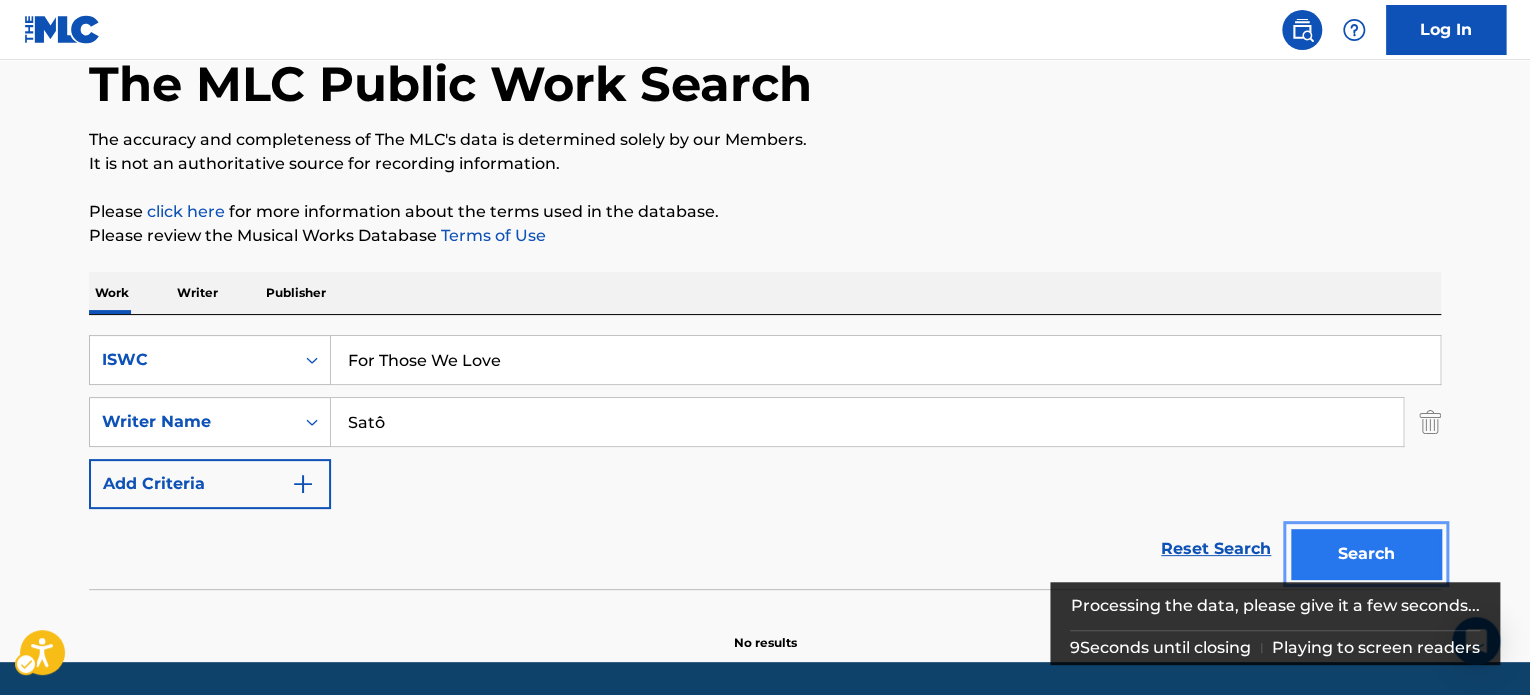 click on "Search" at bounding box center (1366, 554) 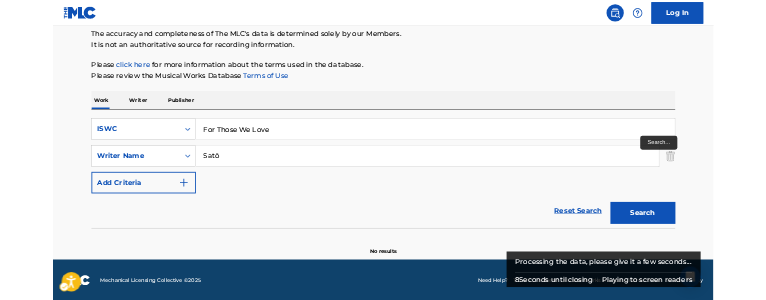 scroll, scrollTop: 172, scrollLeft: 0, axis: vertical 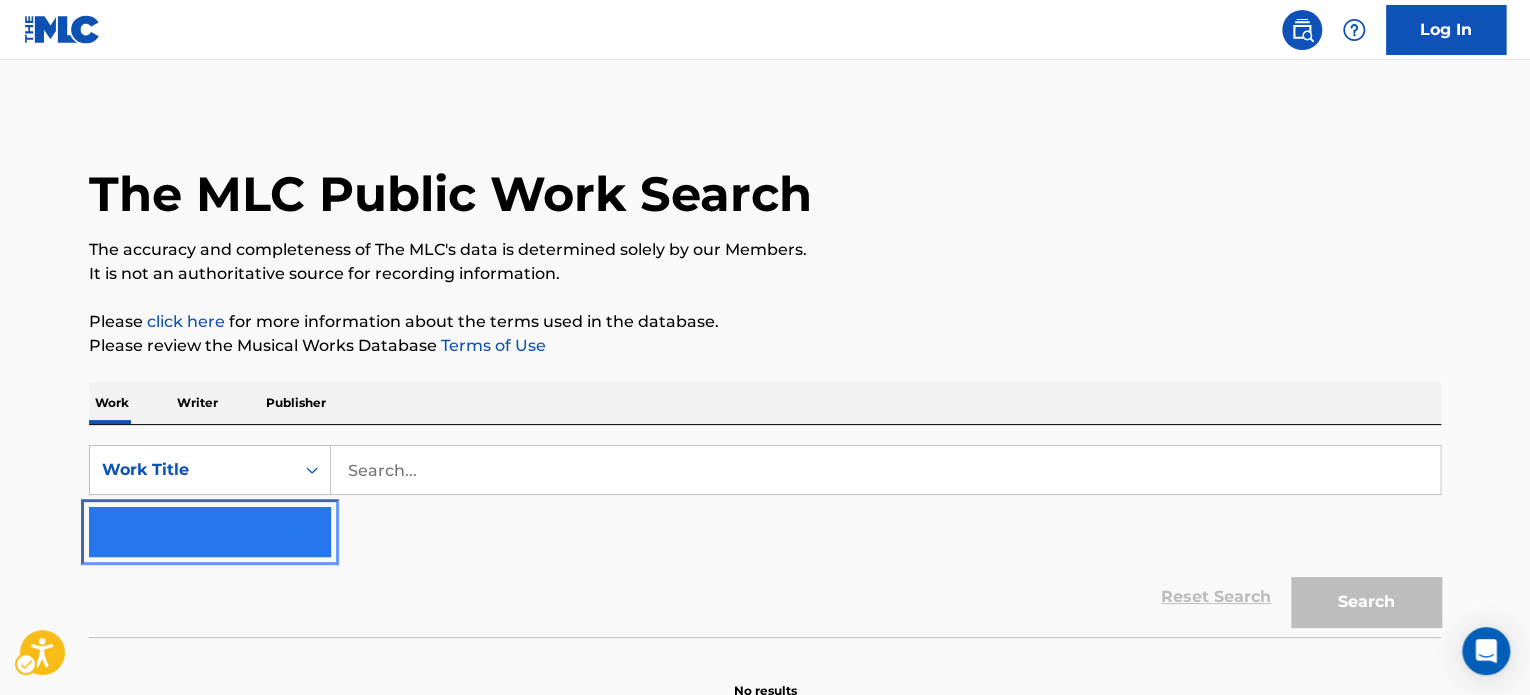 click on "Add Criteria" at bounding box center (210, 532) 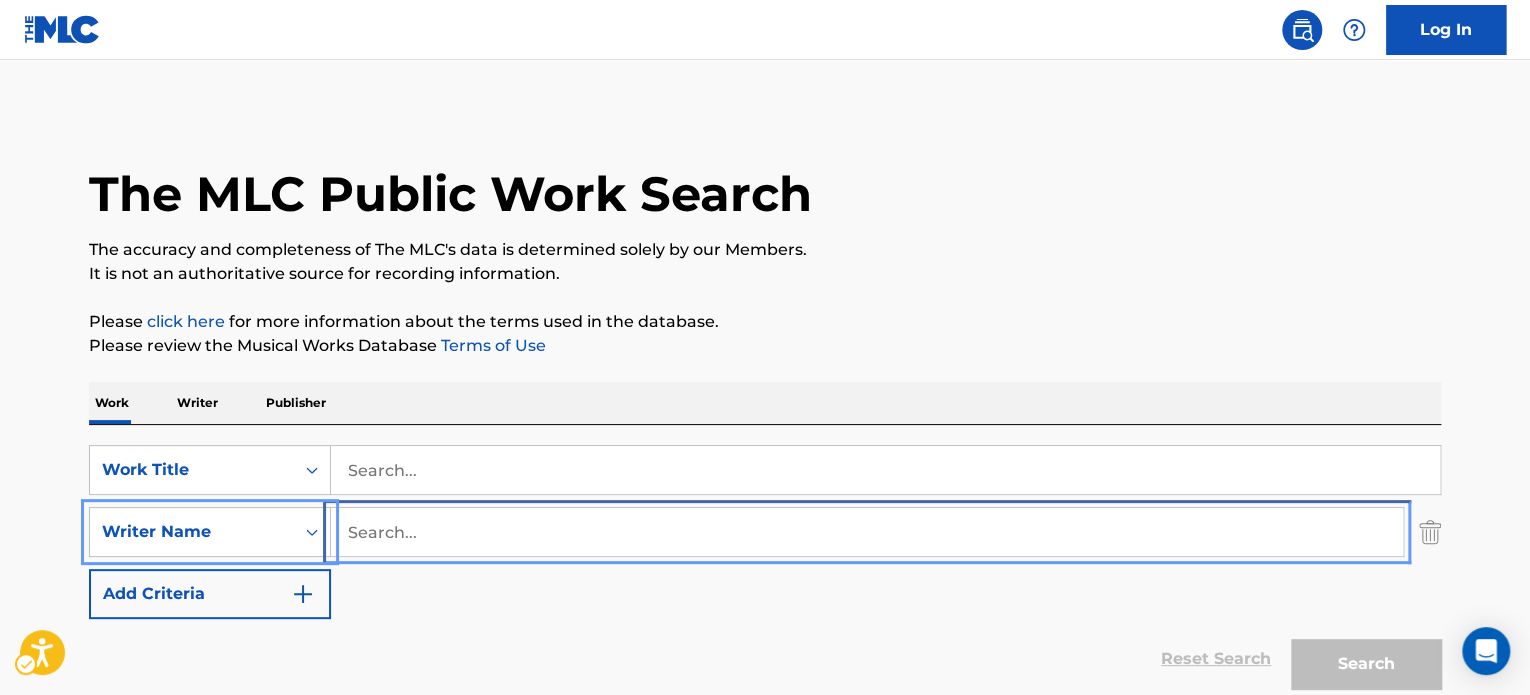 click at bounding box center (867, 532) 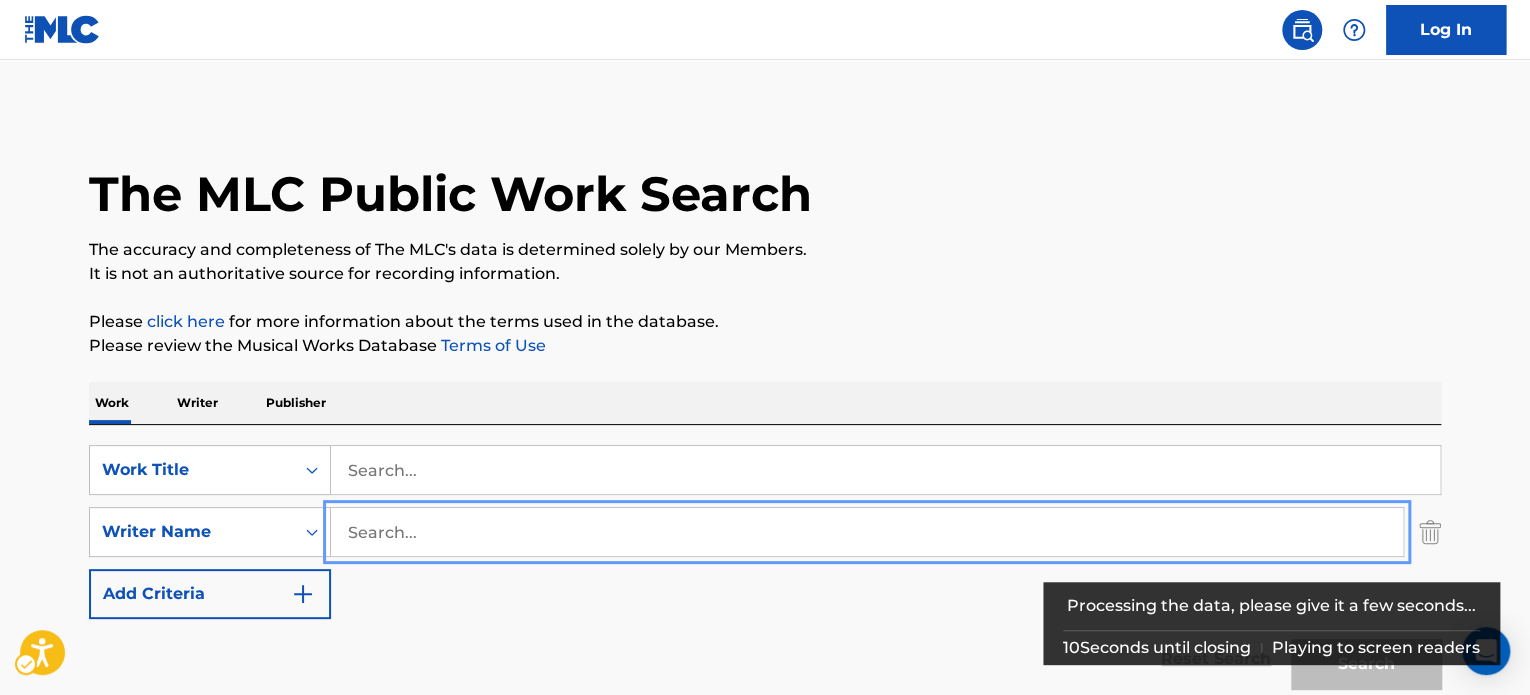 paste on "Newman" 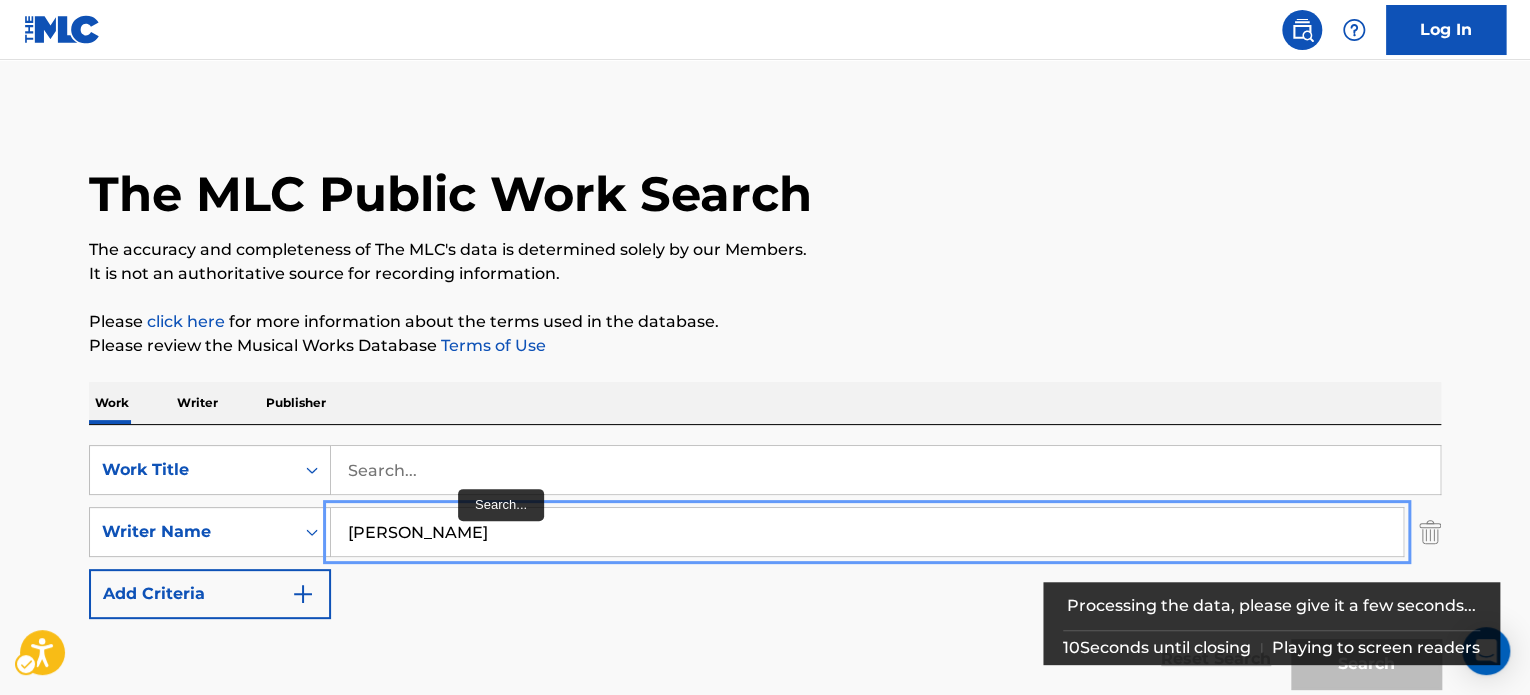 type on "Newman" 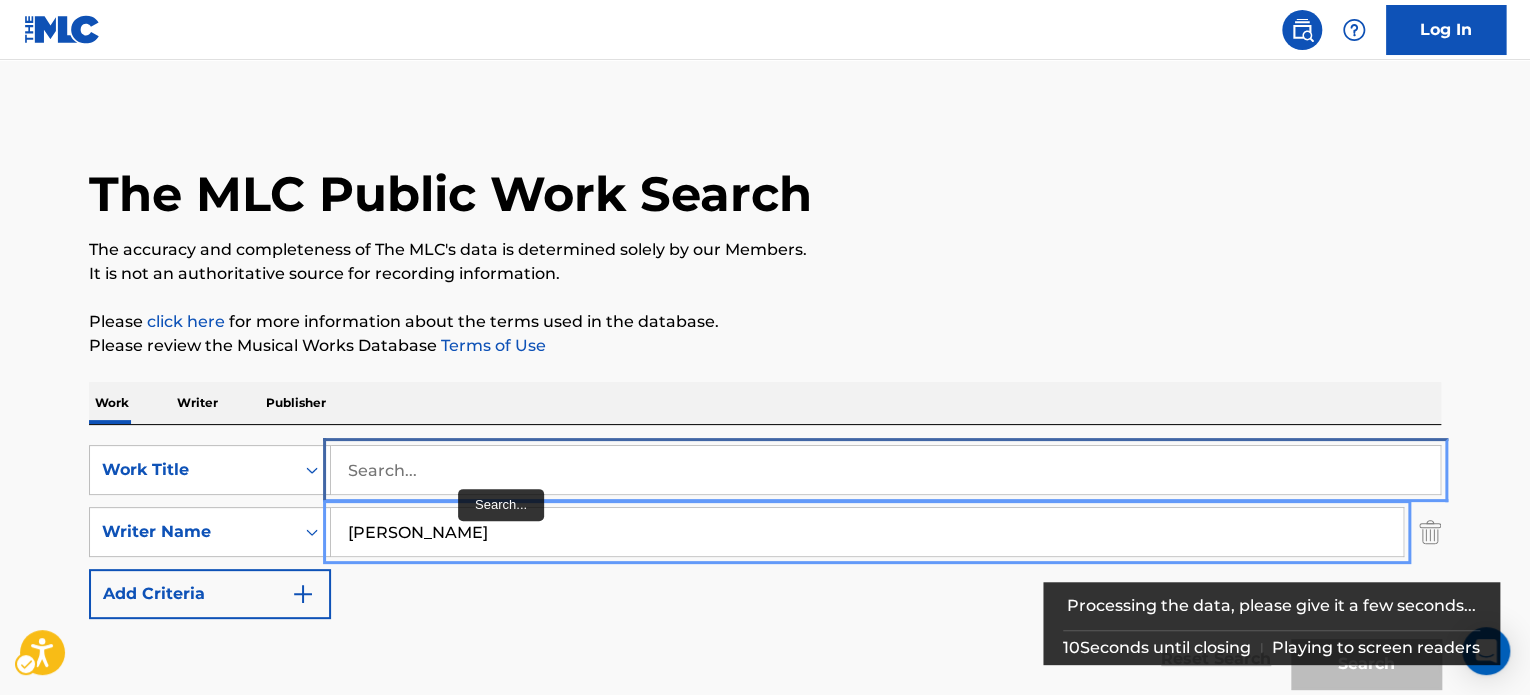 click at bounding box center [885, 470] 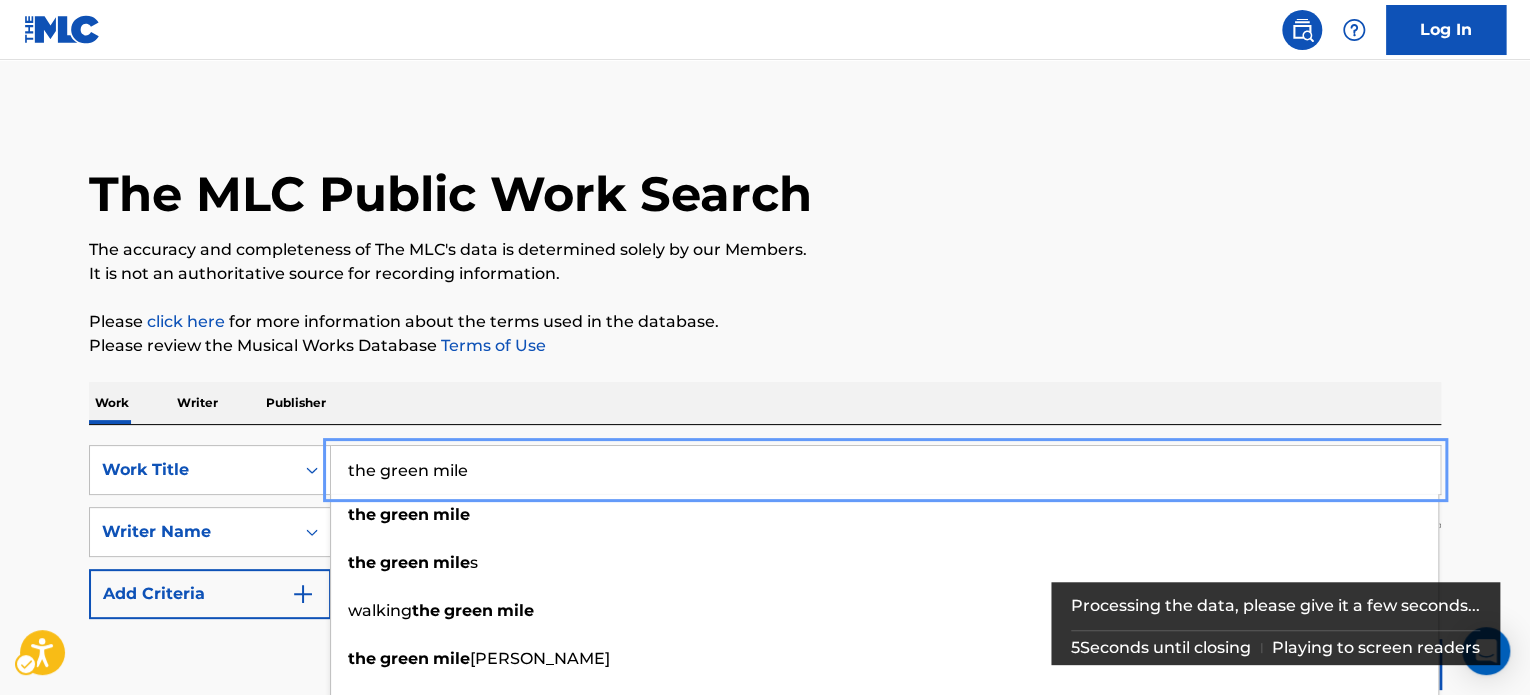 click on "The accuracy and completeness of The MLC's data is determined solely by our Members." at bounding box center (765, 250) 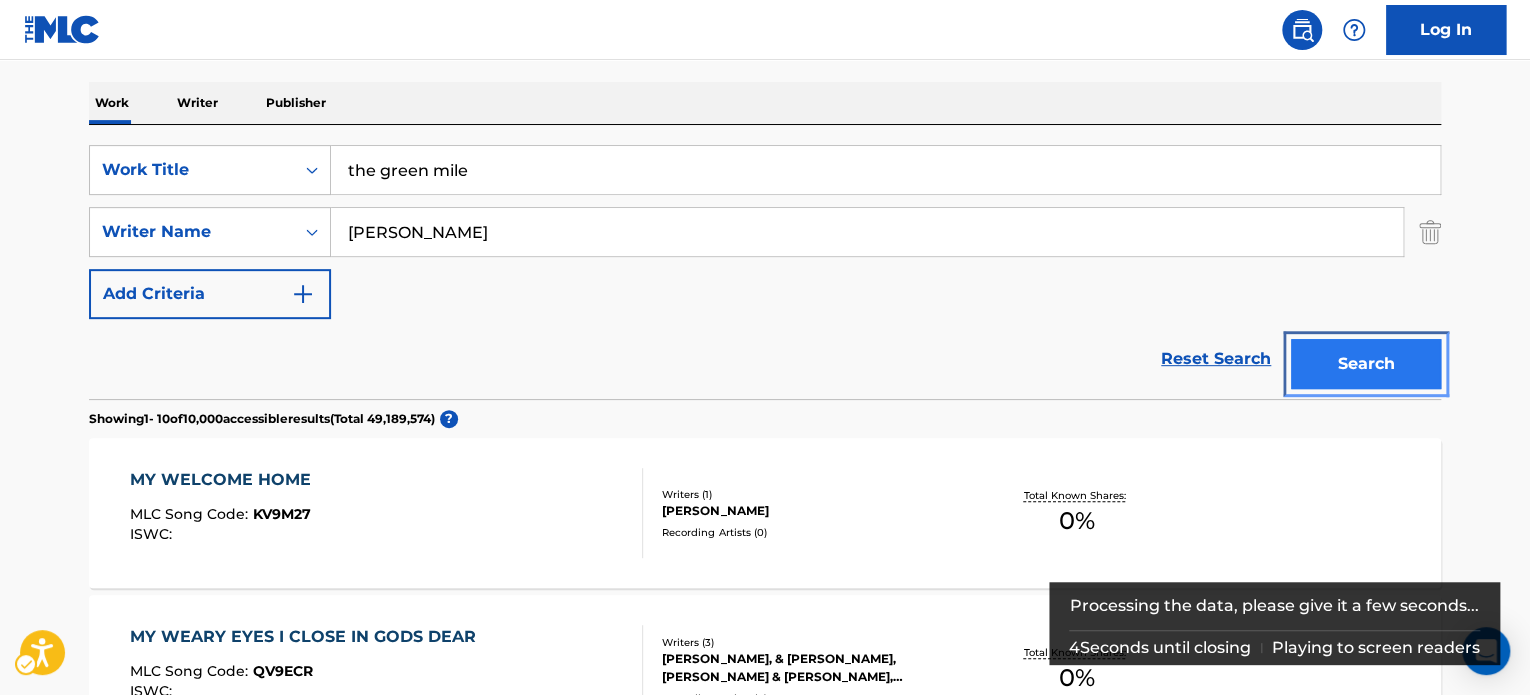 click on "Search" at bounding box center (1366, 364) 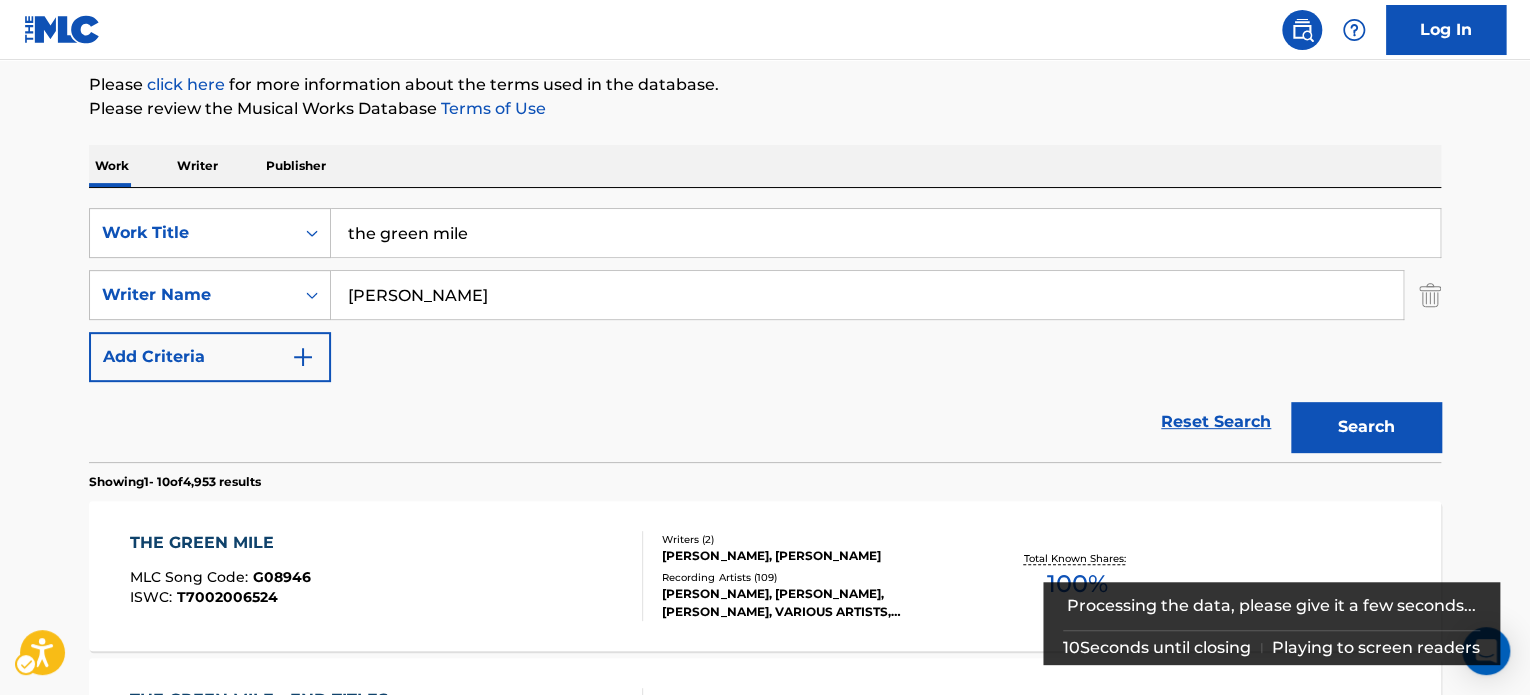 scroll, scrollTop: 300, scrollLeft: 0, axis: vertical 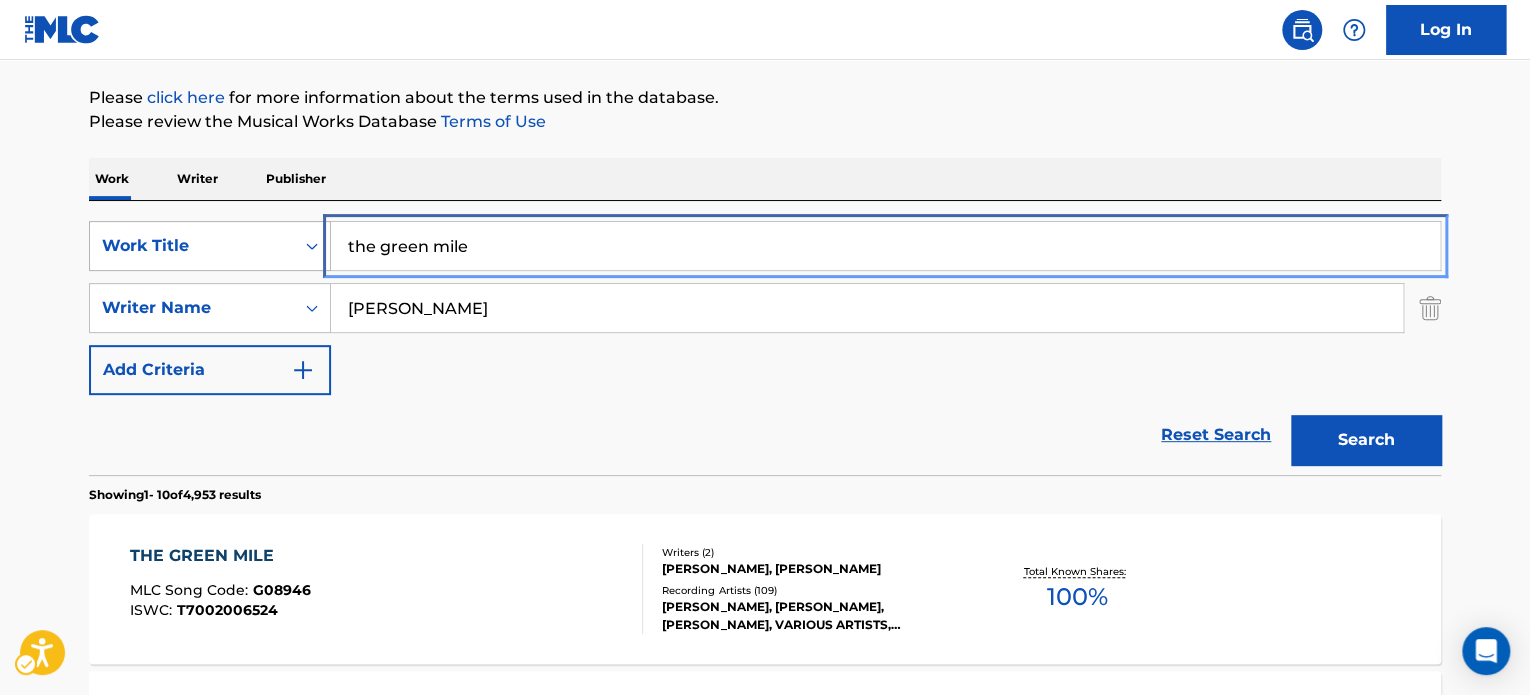 click on "SearchWithCriteriaab79042d-e101-4293-bb5a-6cd80446d8c2 Work Title the green mile" at bounding box center (765, 246) 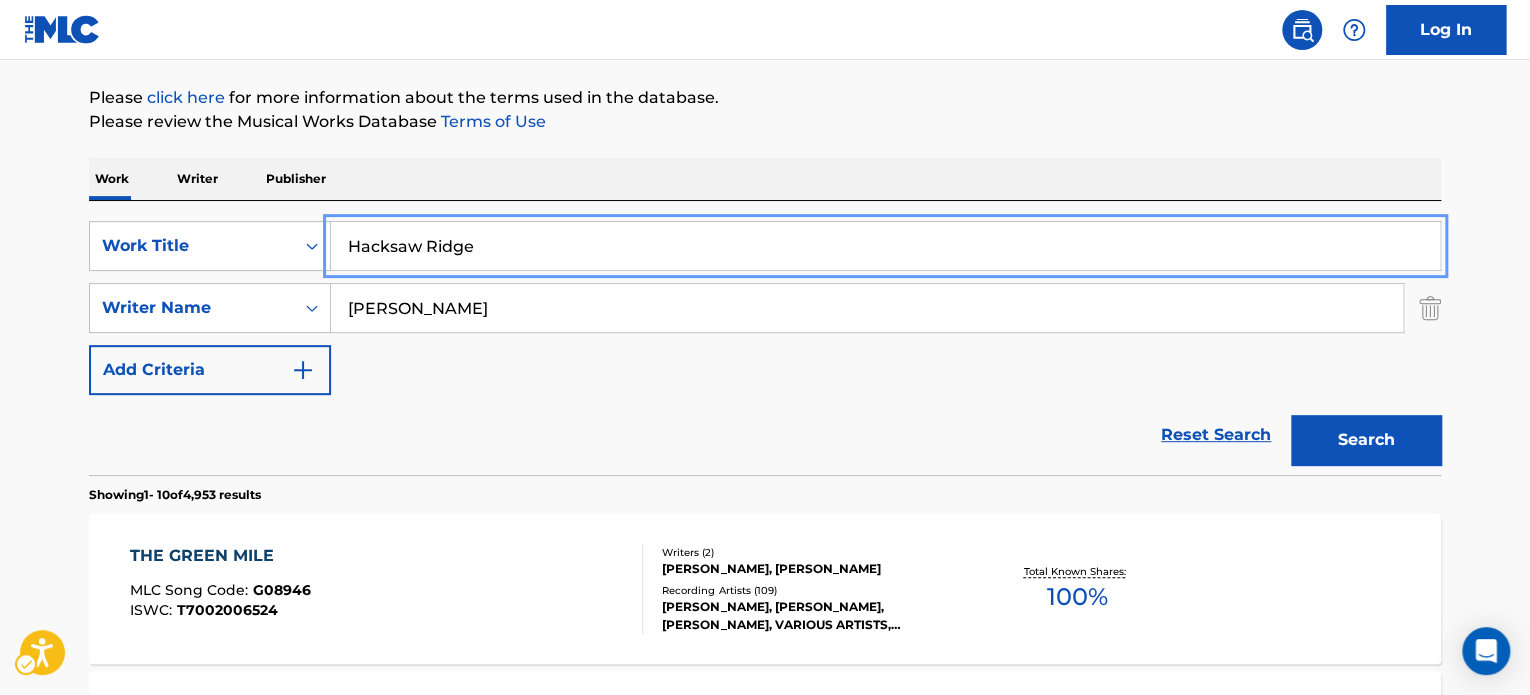 click on "Hacksaw Ridge" at bounding box center [885, 246] 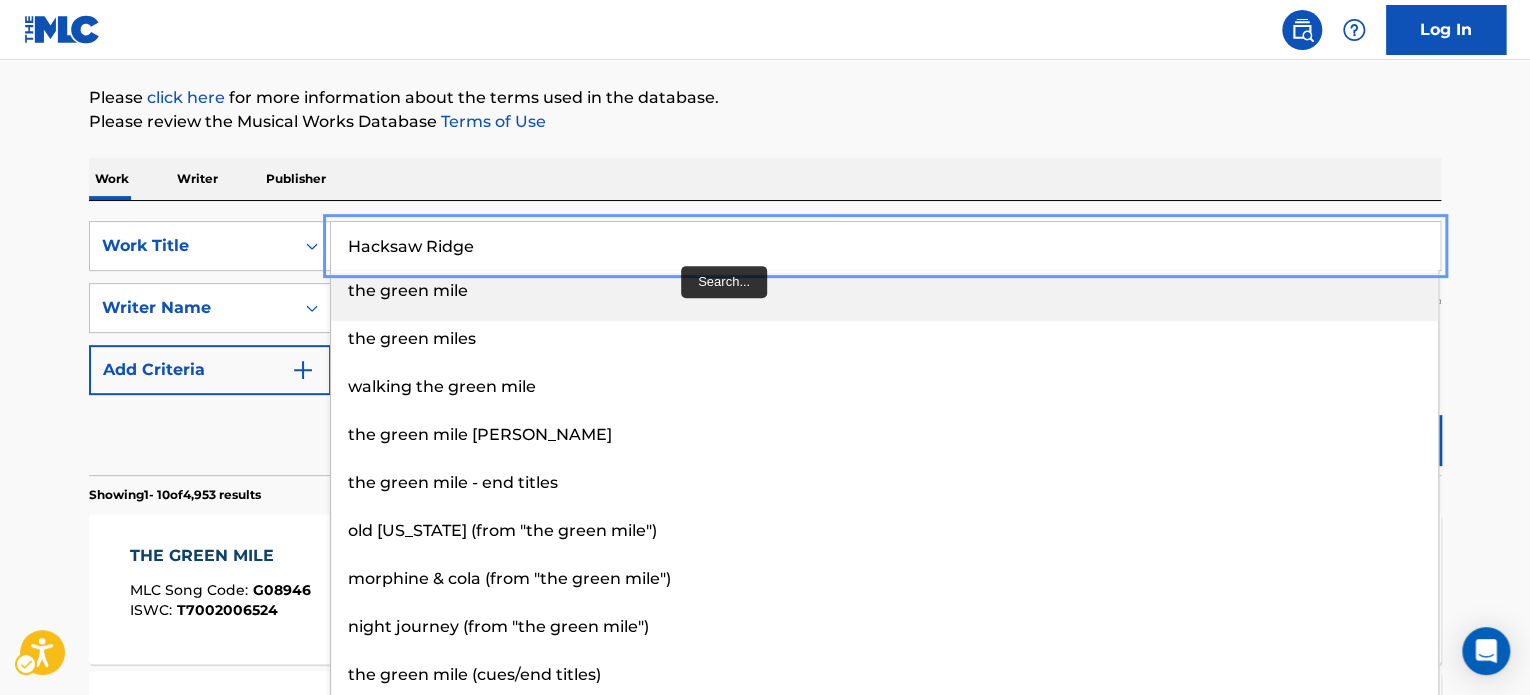 type on "Hacksaw Ridge" 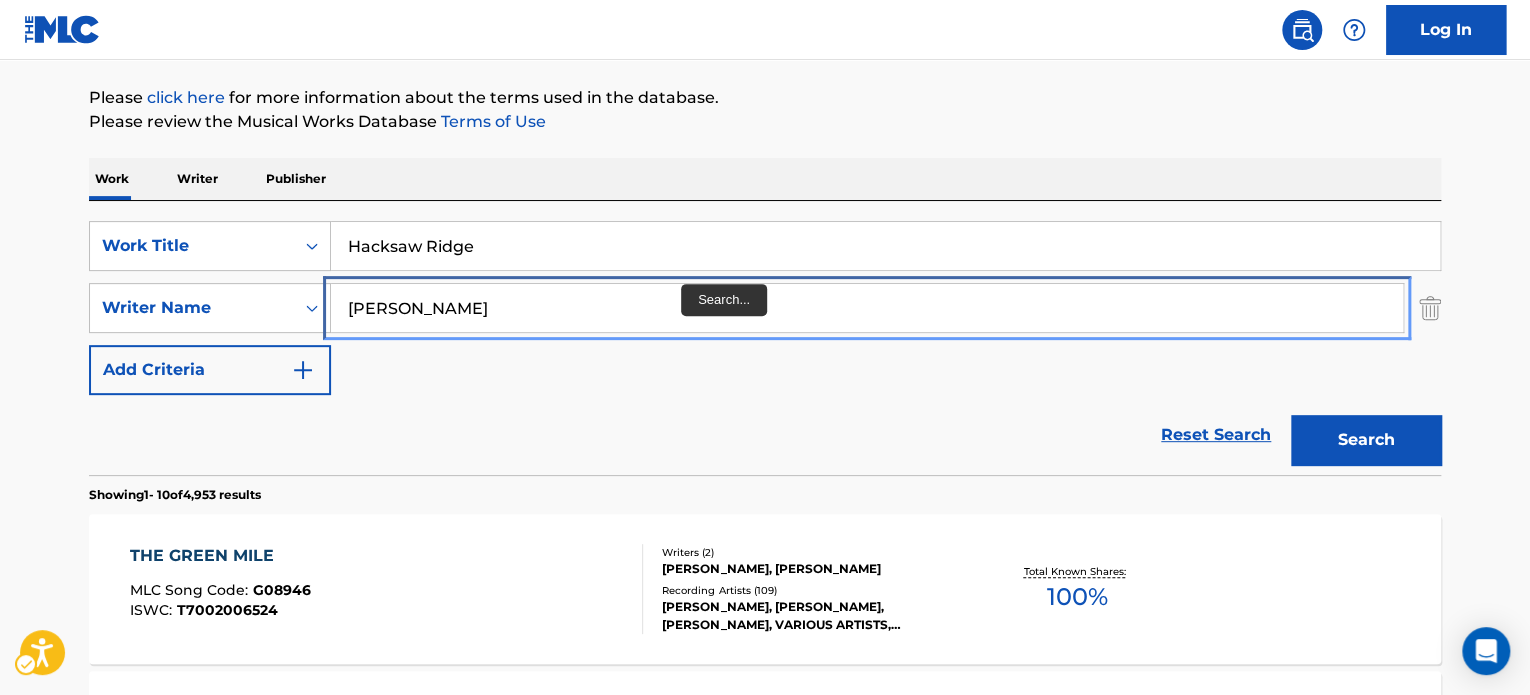 drag, startPoint x: 734, startPoint y: 305, endPoint x: 0, endPoint y: 318, distance: 734.1151 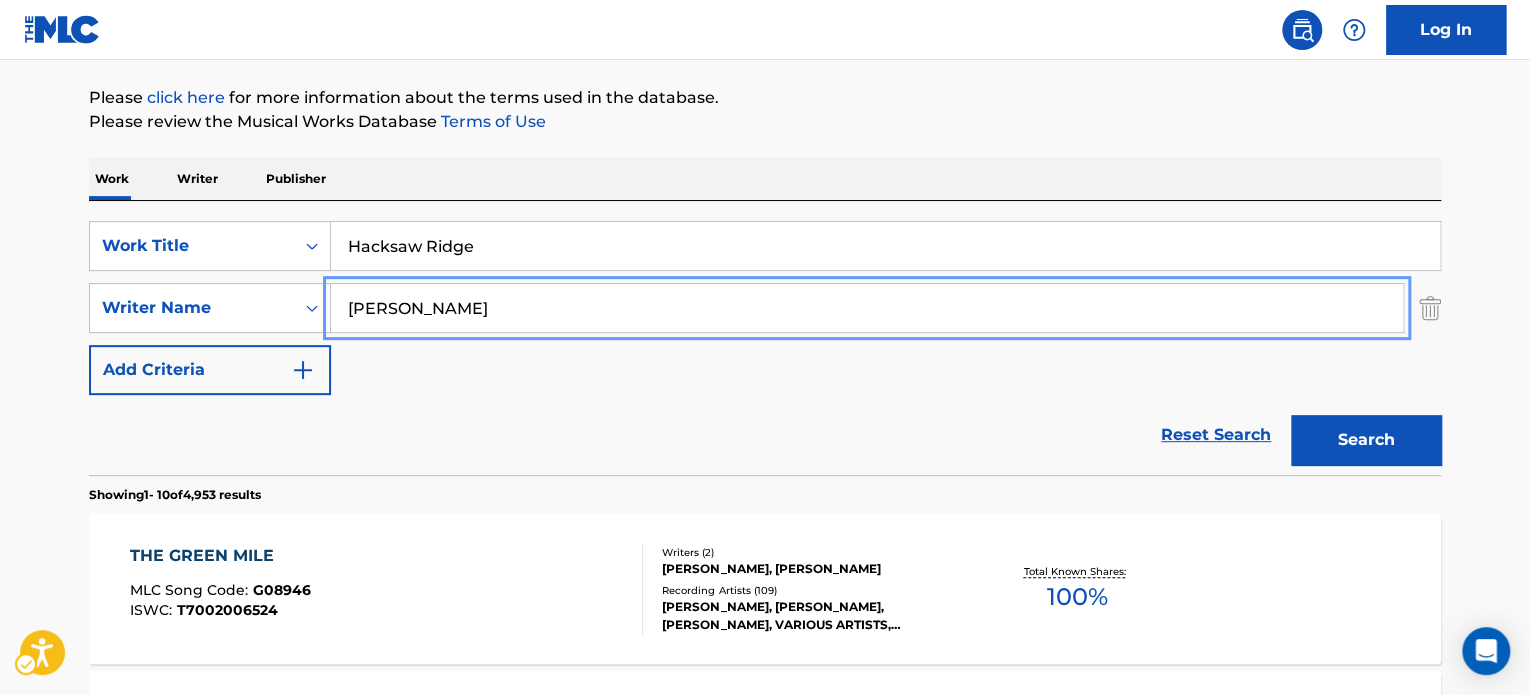 type on "williams" 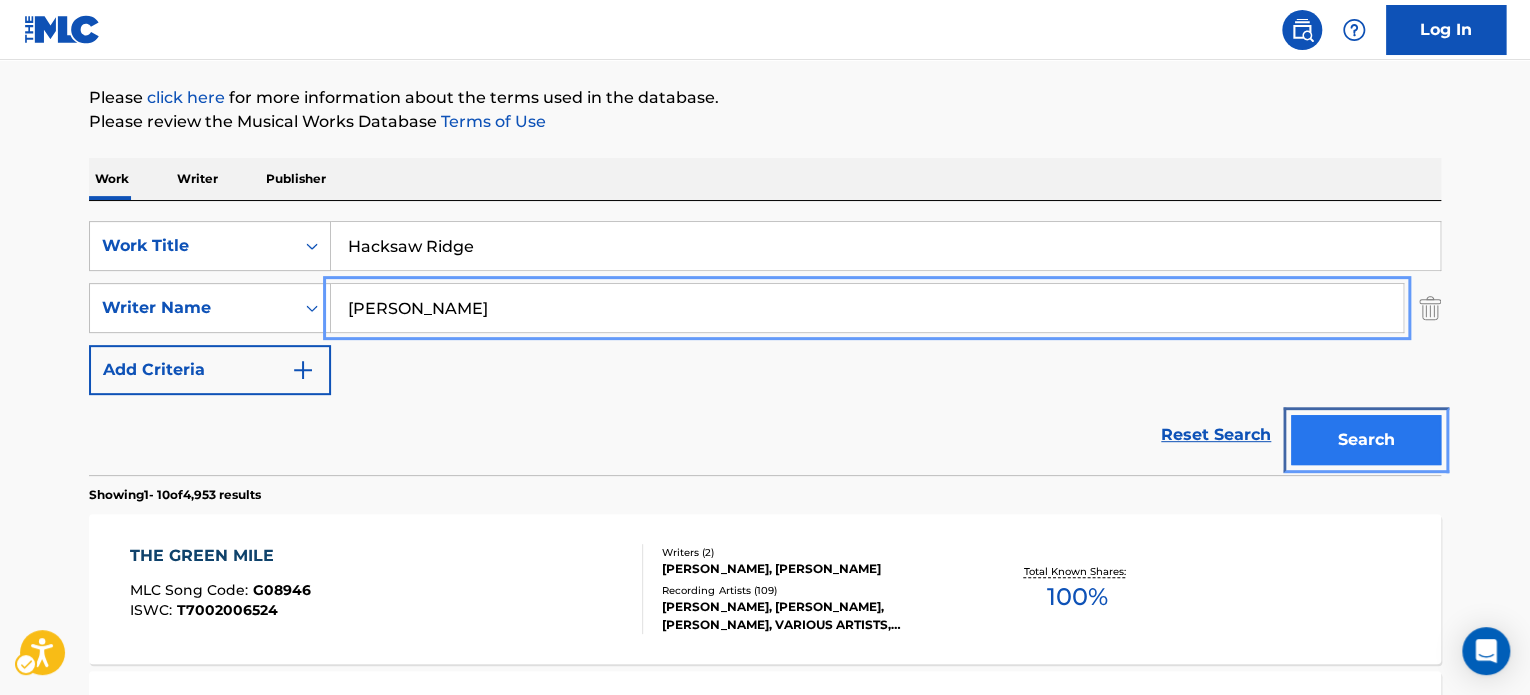 click on "Search" at bounding box center [1366, 440] 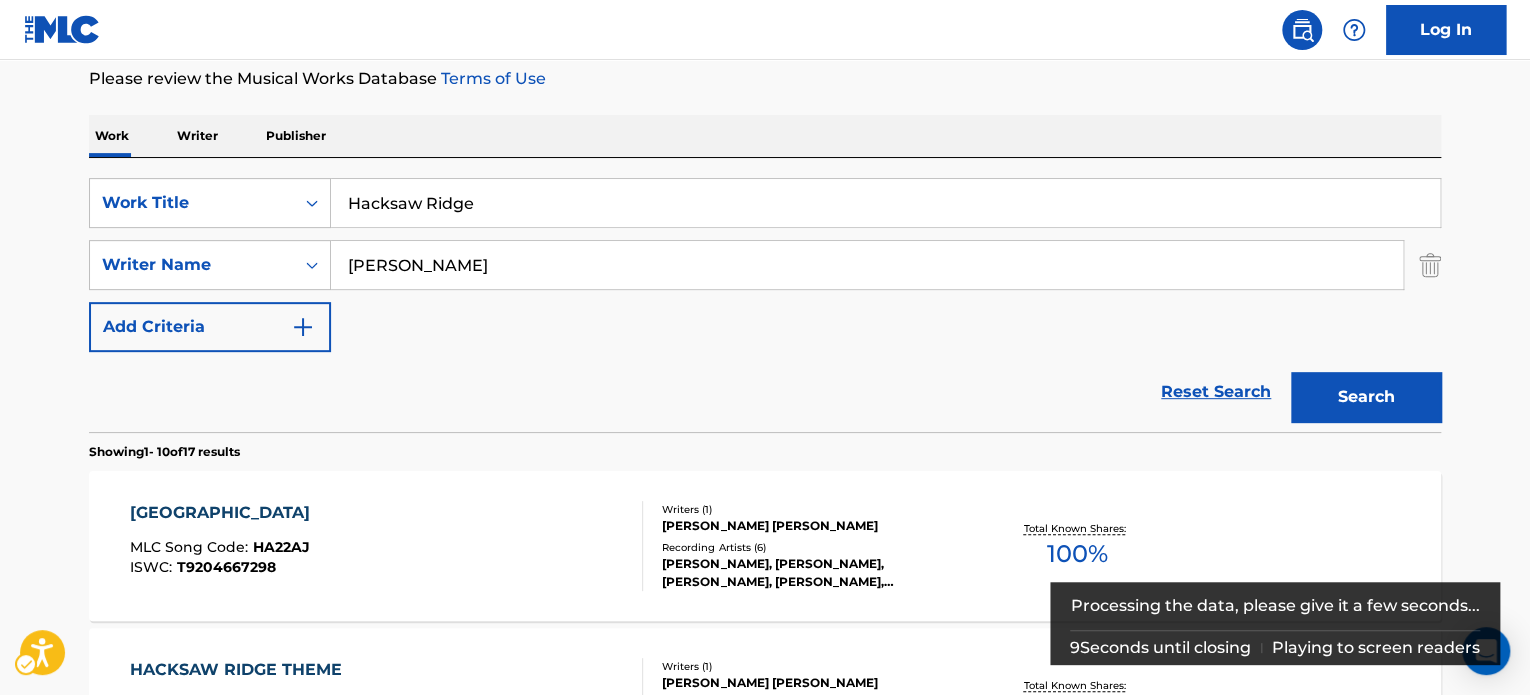 scroll, scrollTop: 424, scrollLeft: 0, axis: vertical 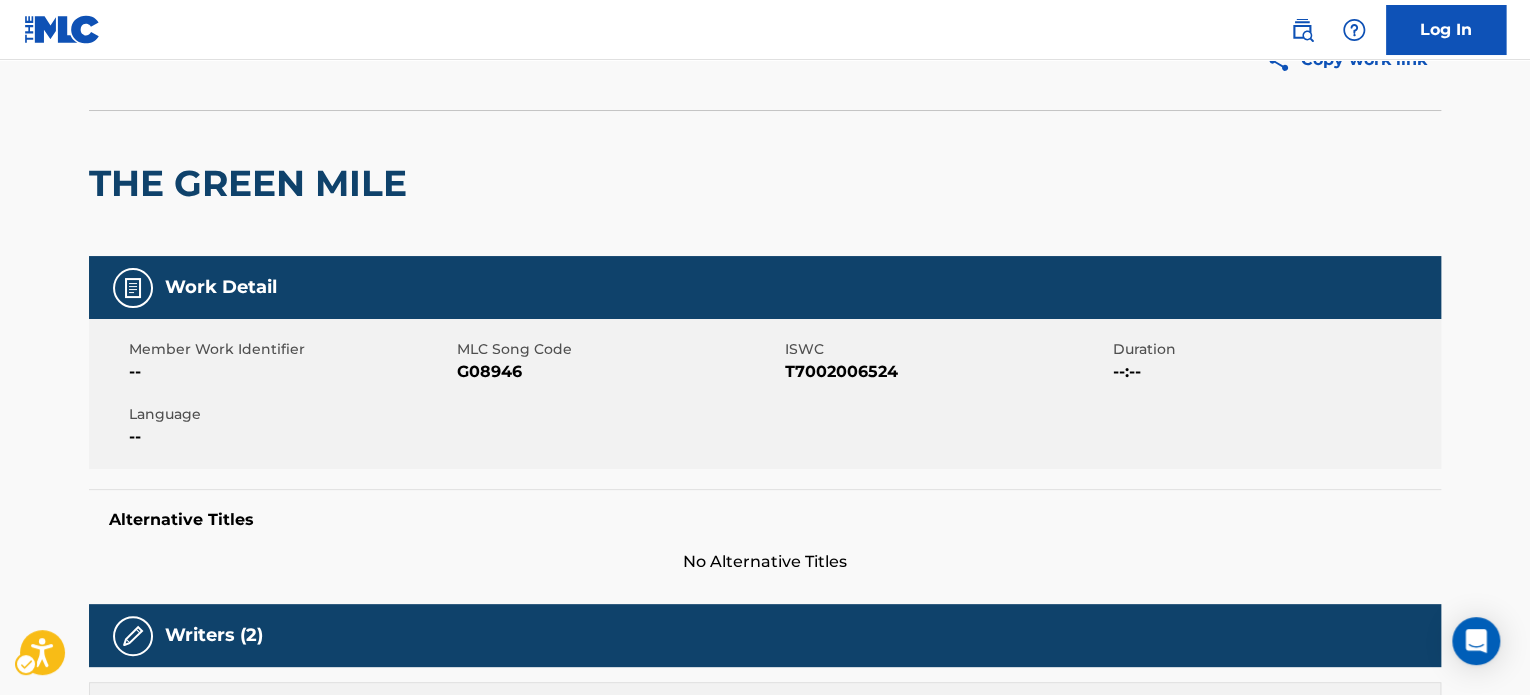 click on "THE GREEN MILE" at bounding box center (253, 183) 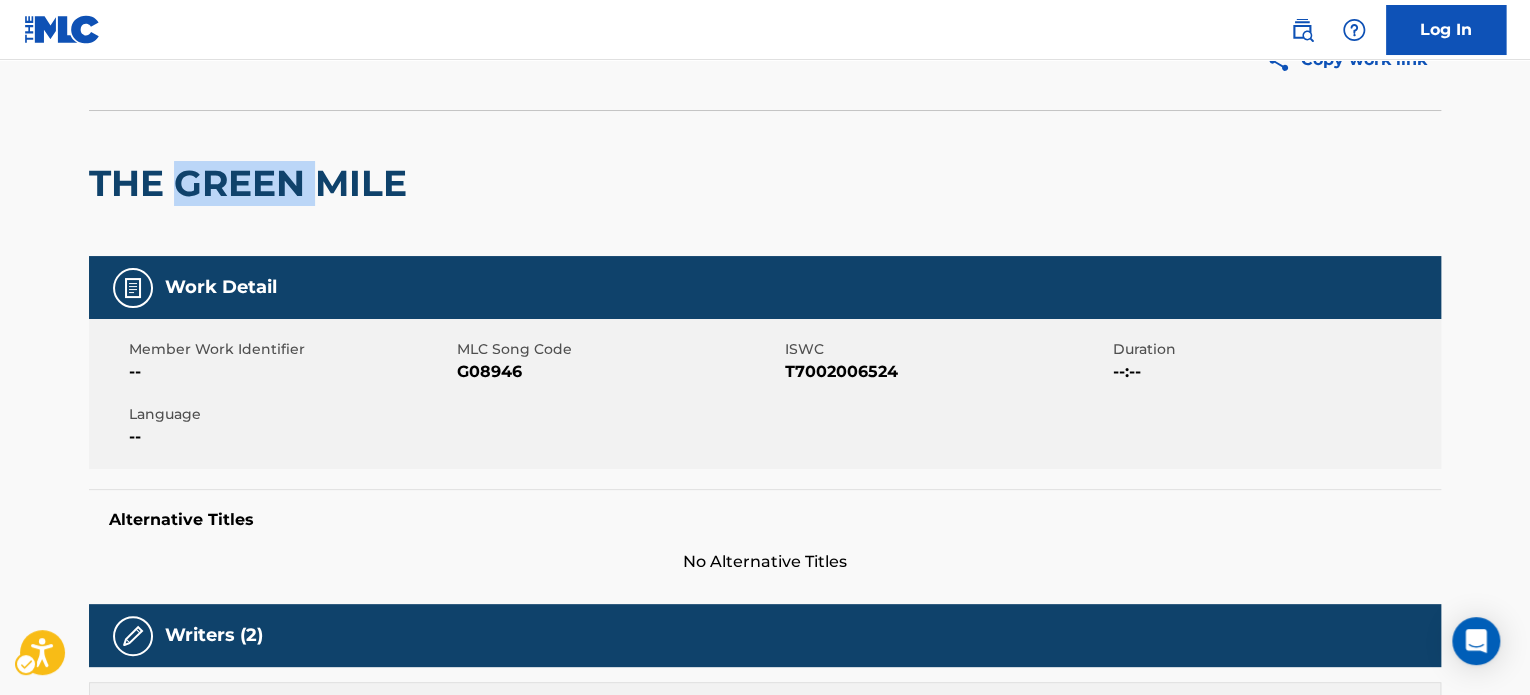 click on "THE GREEN MILE" at bounding box center [253, 183] 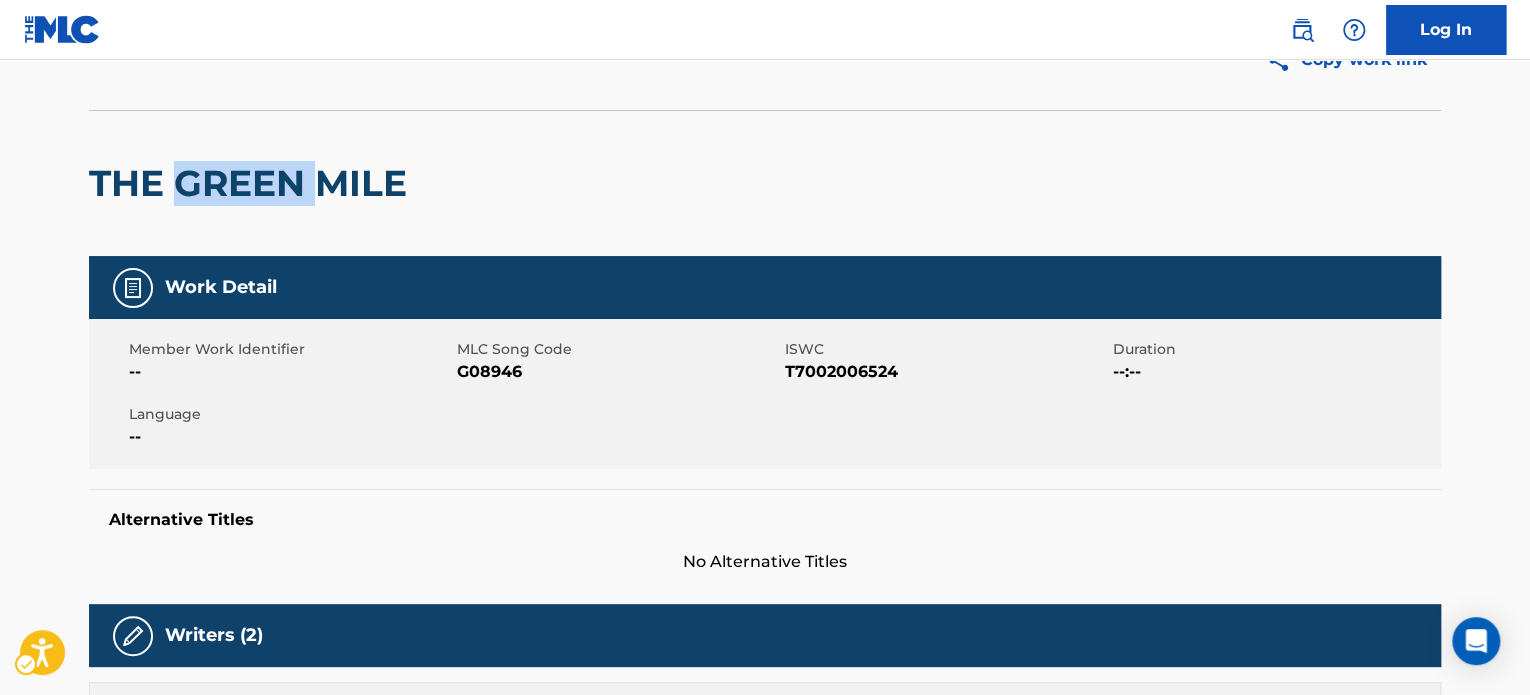 copy on "GREEN" 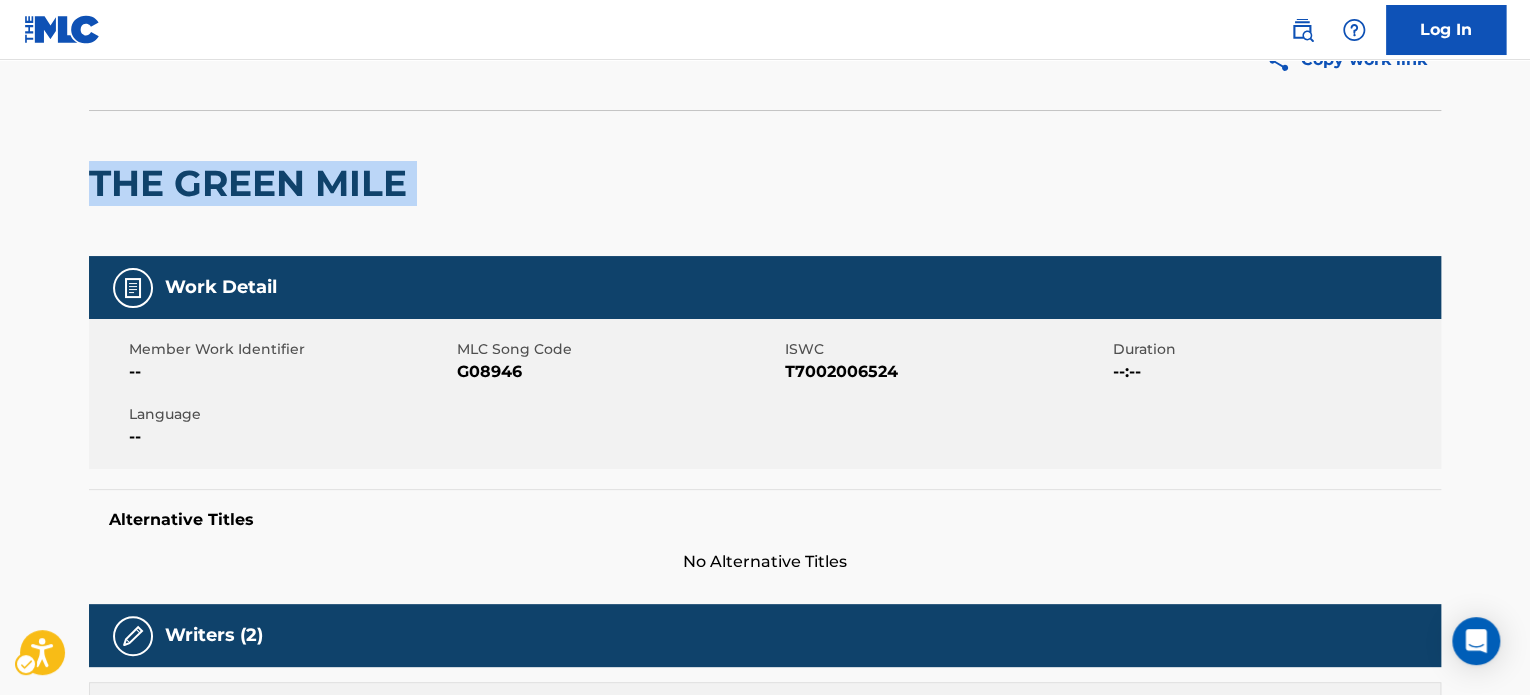 click on "THE GREEN MILE" at bounding box center (253, 183) 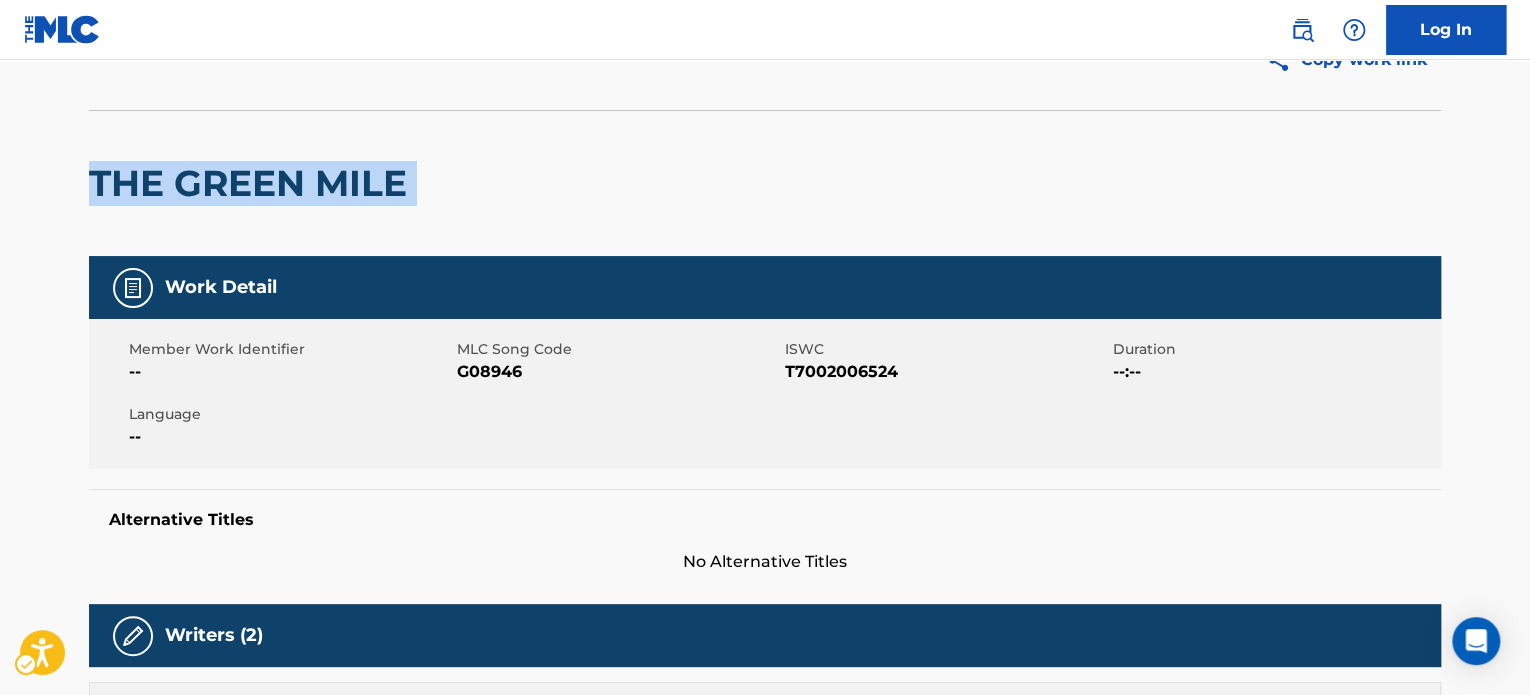 copy on "THE GREEN MILE" 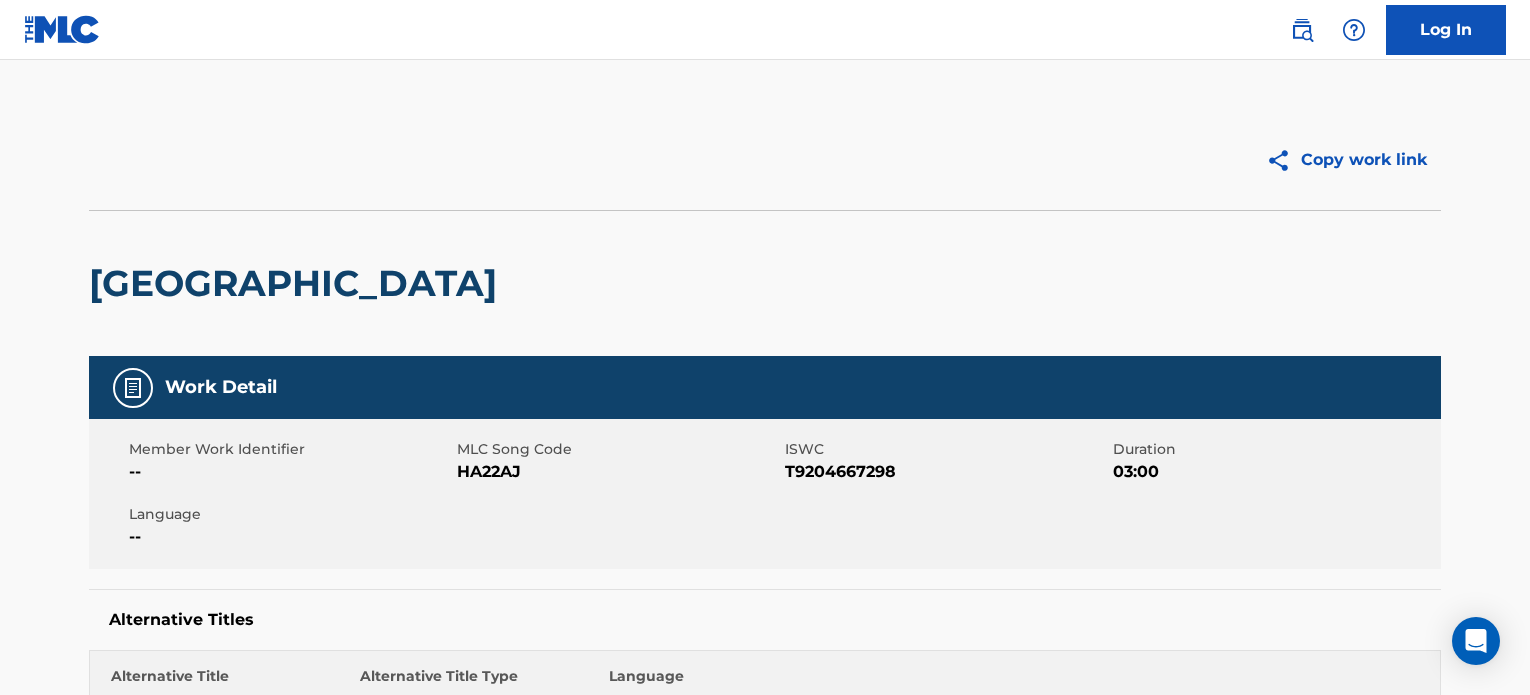 scroll, scrollTop: 0, scrollLeft: 0, axis: both 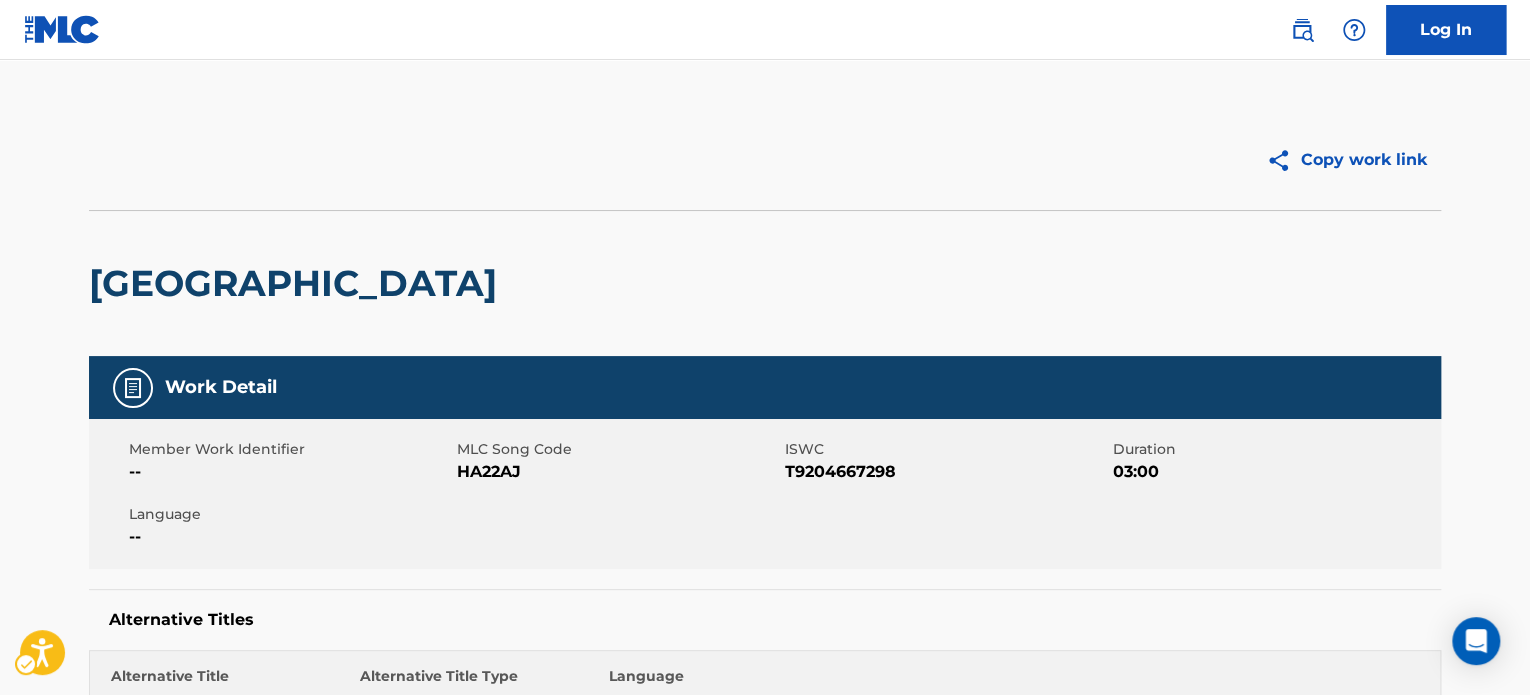 click on "HACKSAW RIDGE" at bounding box center (298, 283) 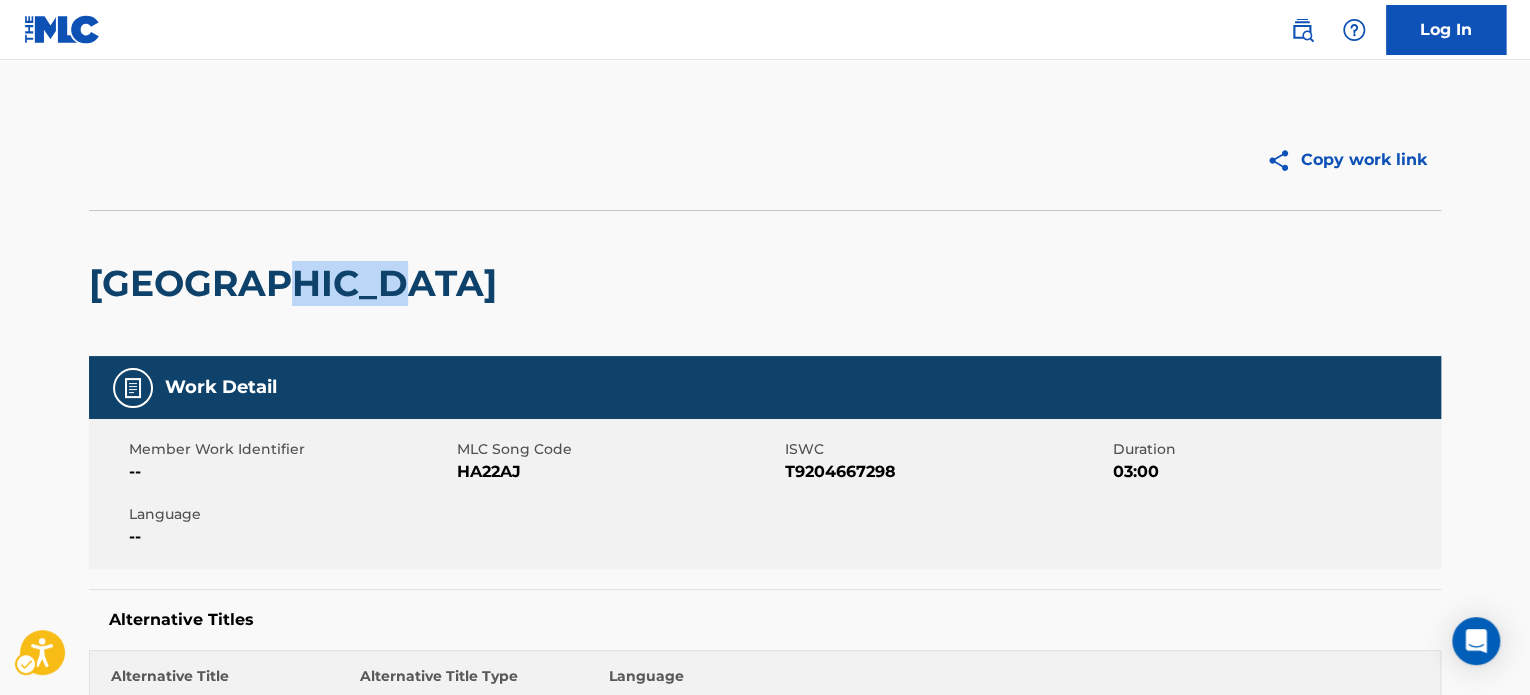click on "HACKSAW RIDGE" at bounding box center [298, 283] 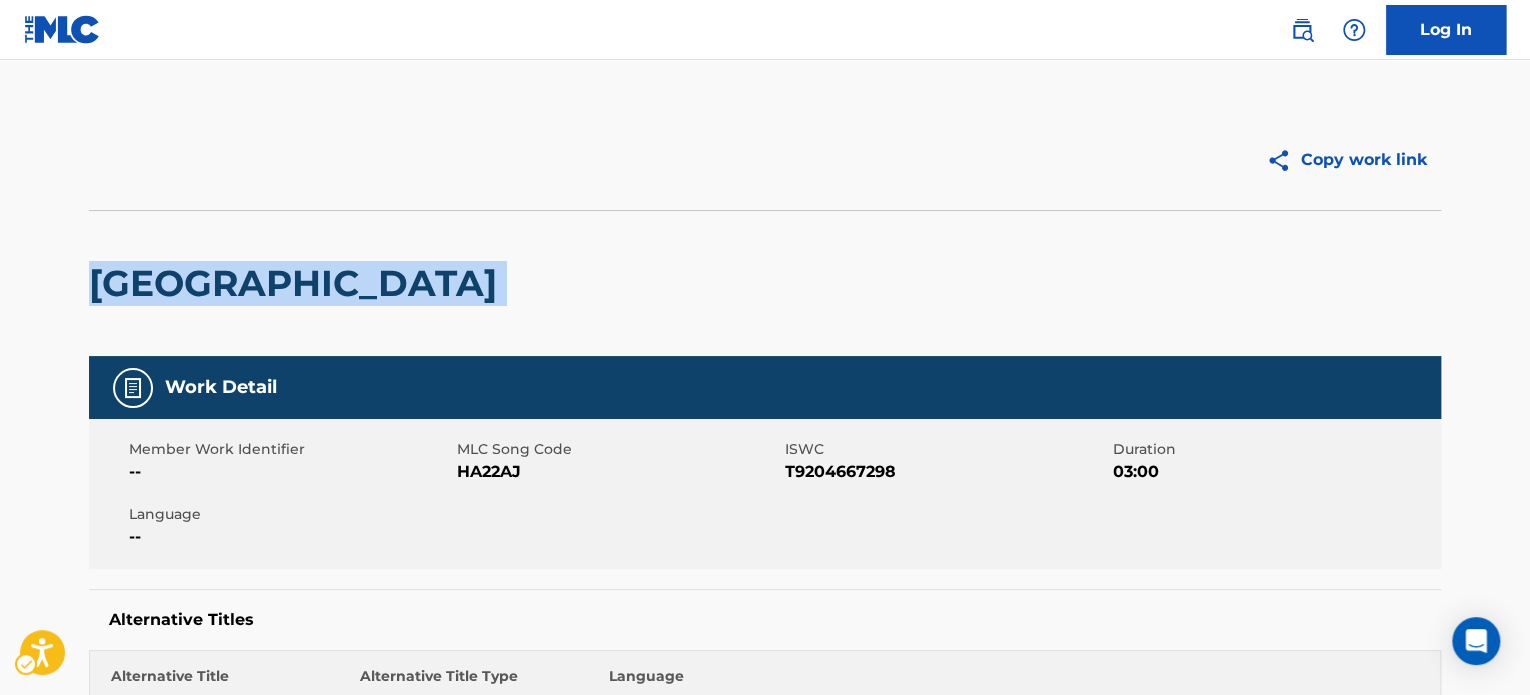 click on "HACKSAW RIDGE" at bounding box center (298, 283) 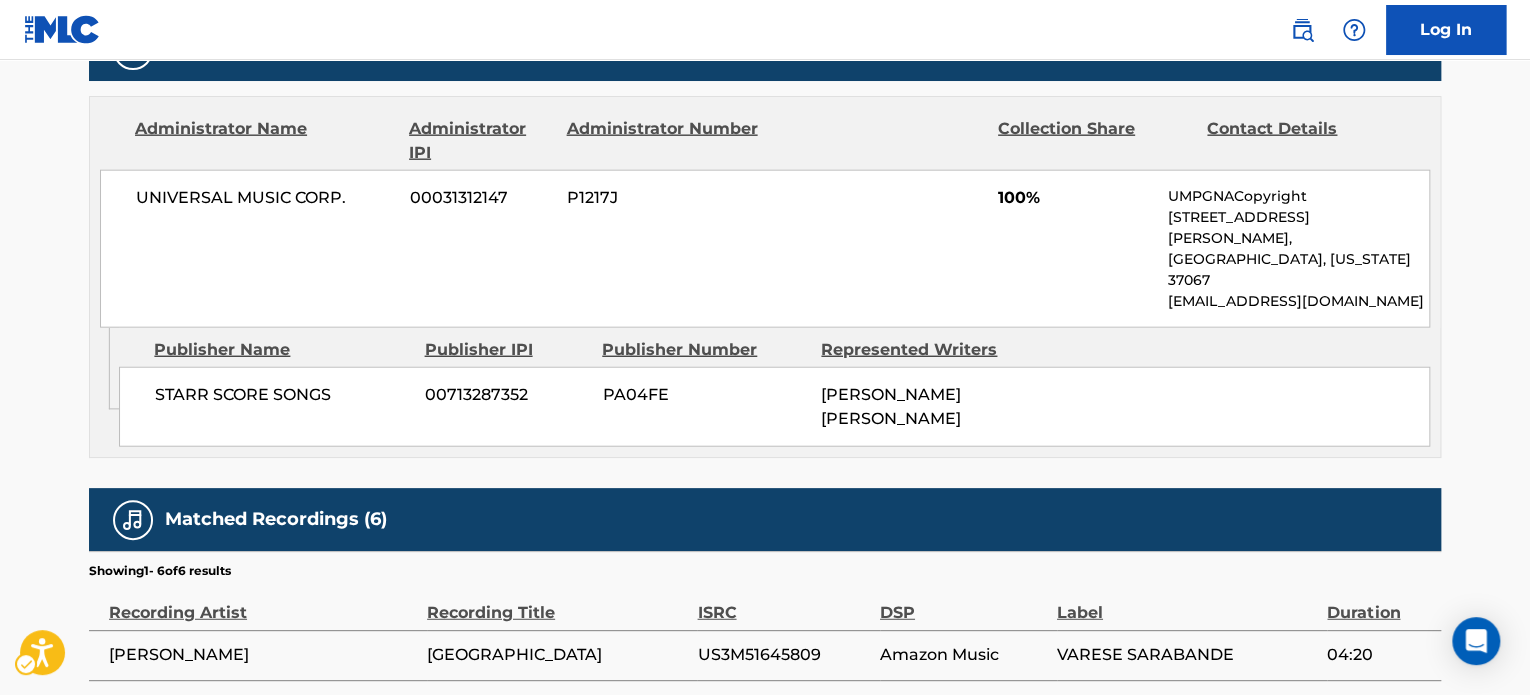 scroll, scrollTop: 2300, scrollLeft: 0, axis: vertical 